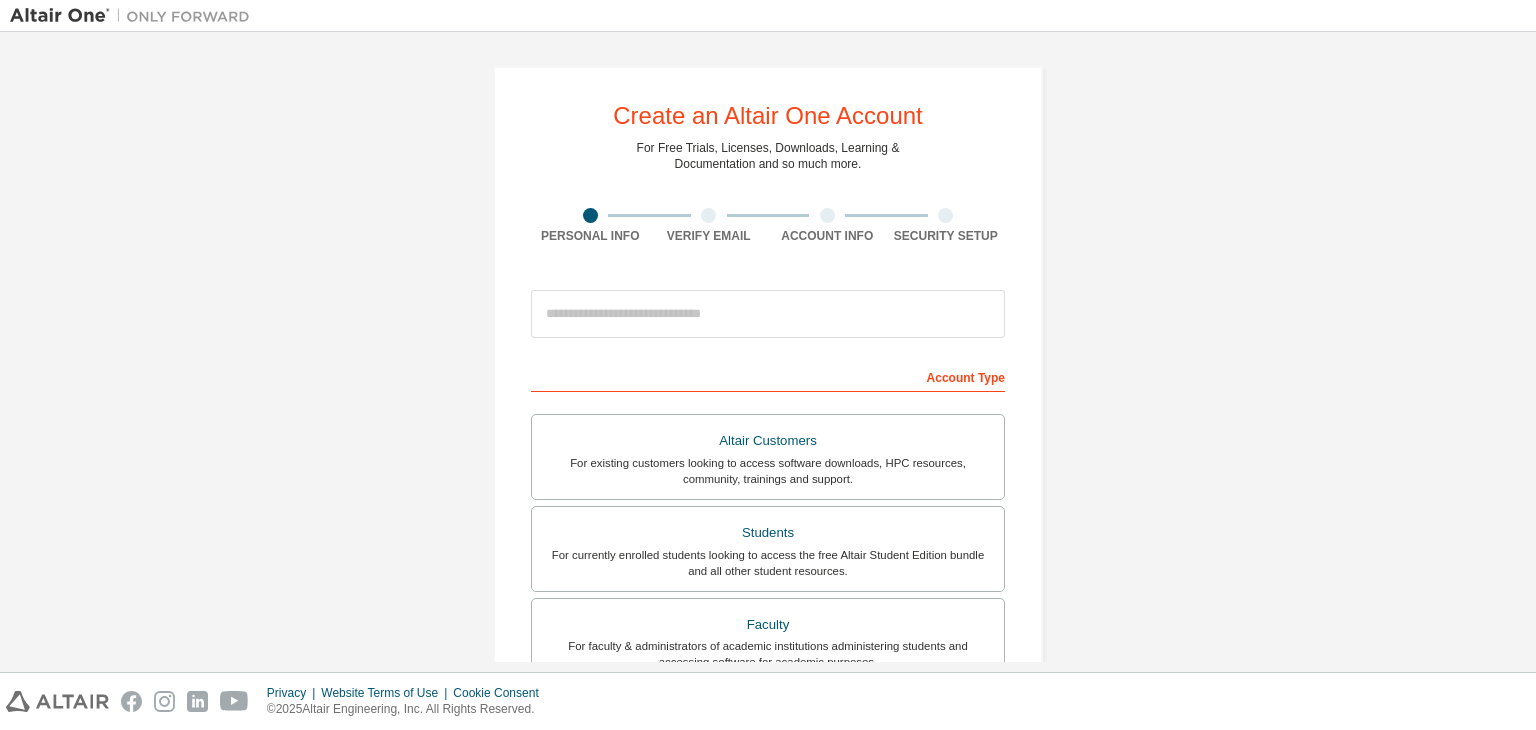 scroll, scrollTop: 0, scrollLeft: 0, axis: both 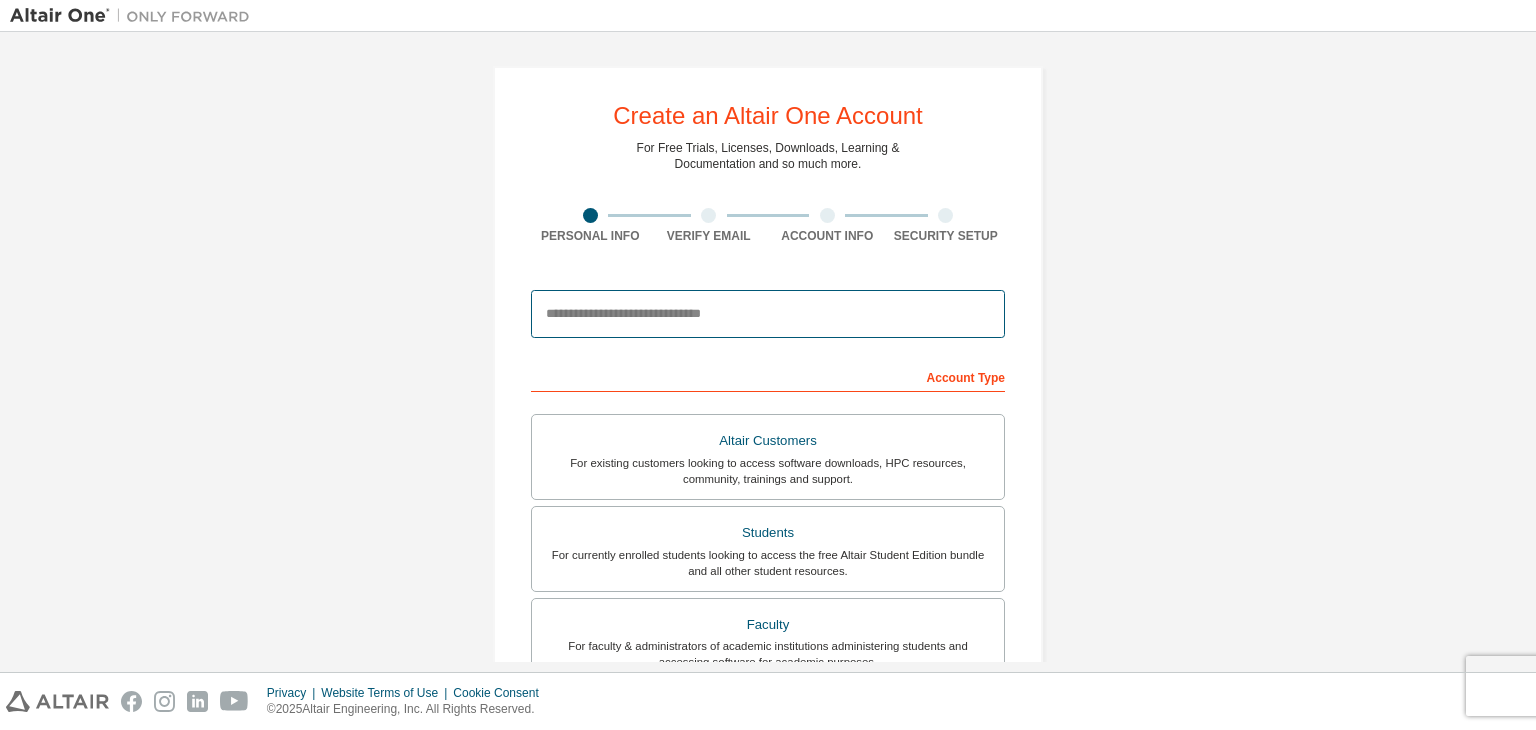click at bounding box center [768, 314] 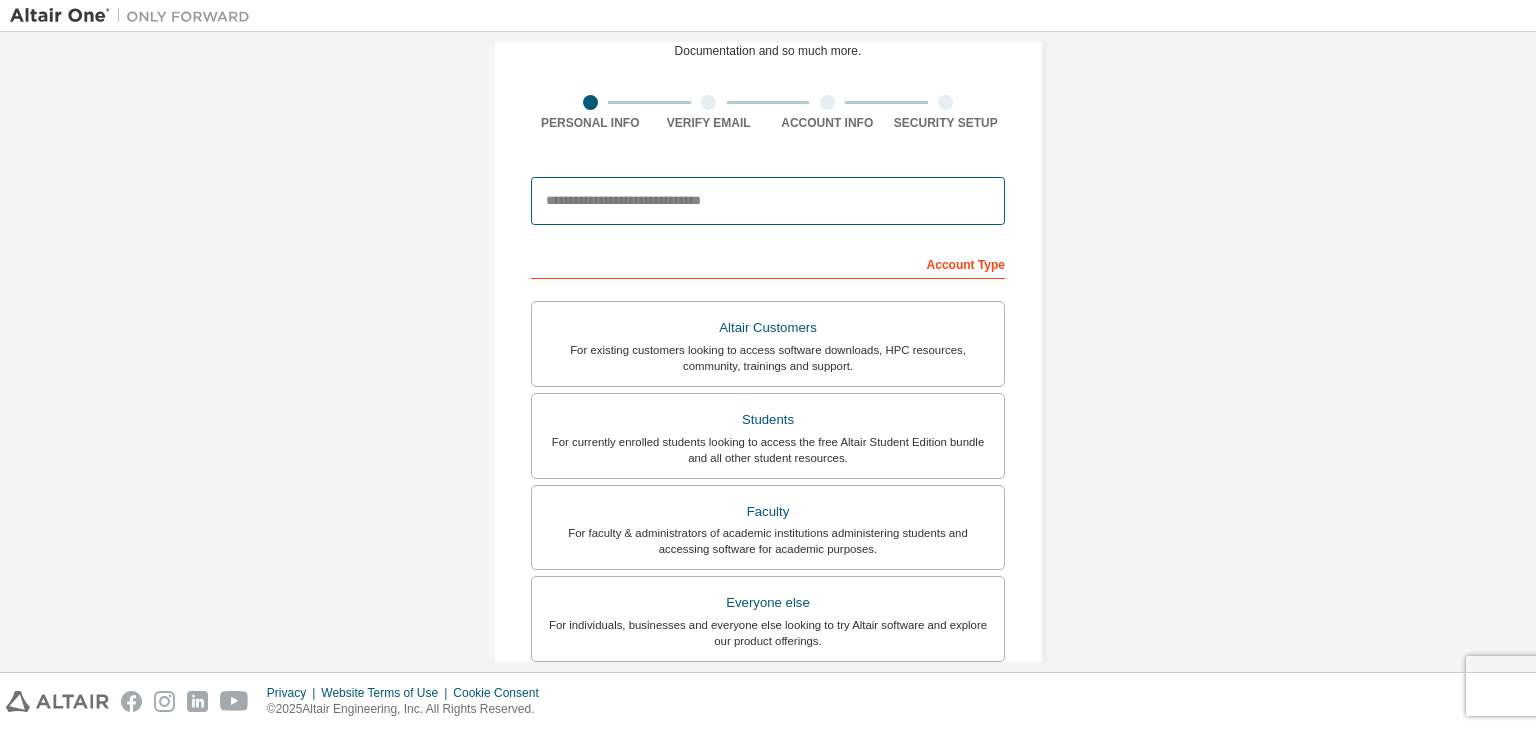 scroll, scrollTop: 162, scrollLeft: 0, axis: vertical 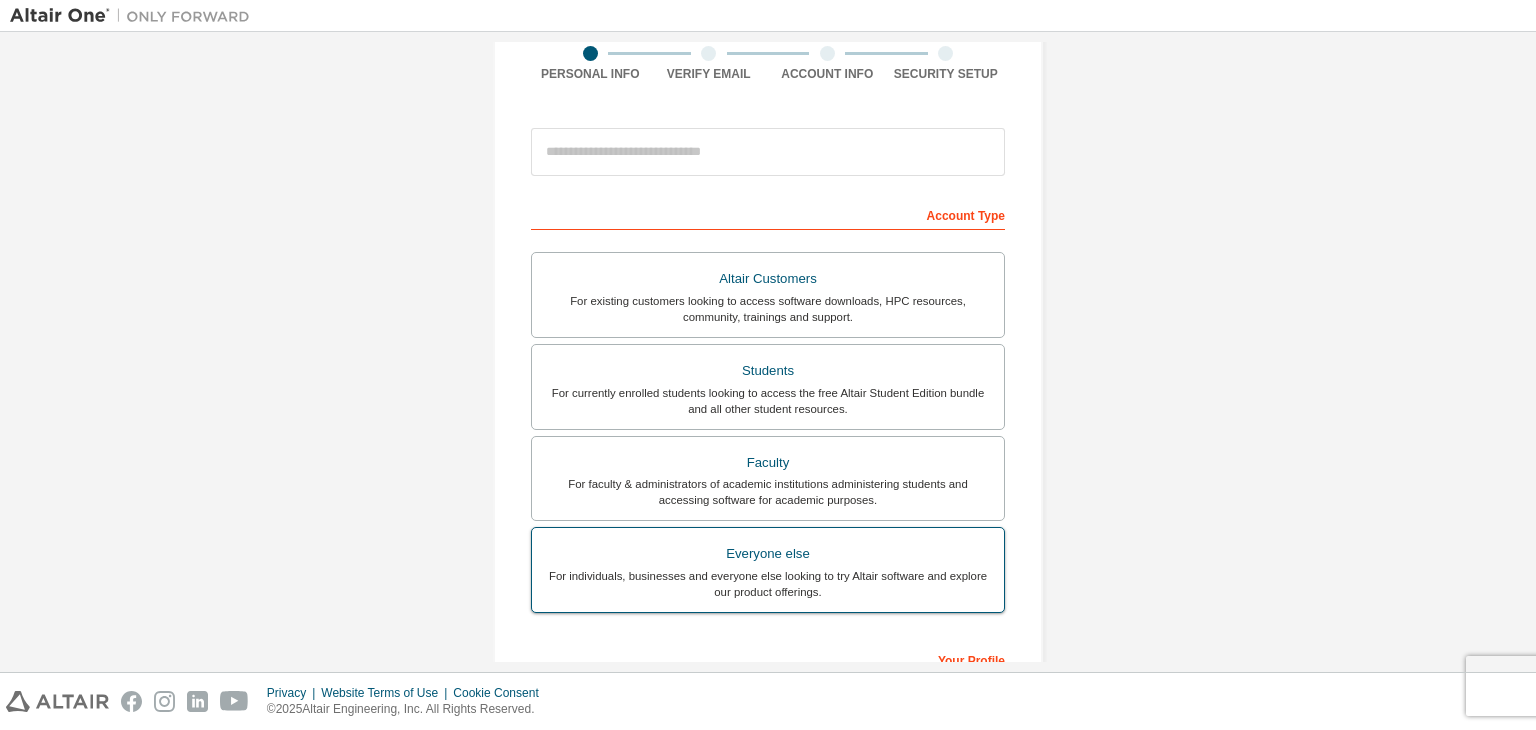 click on "Everyone else" at bounding box center (768, 554) 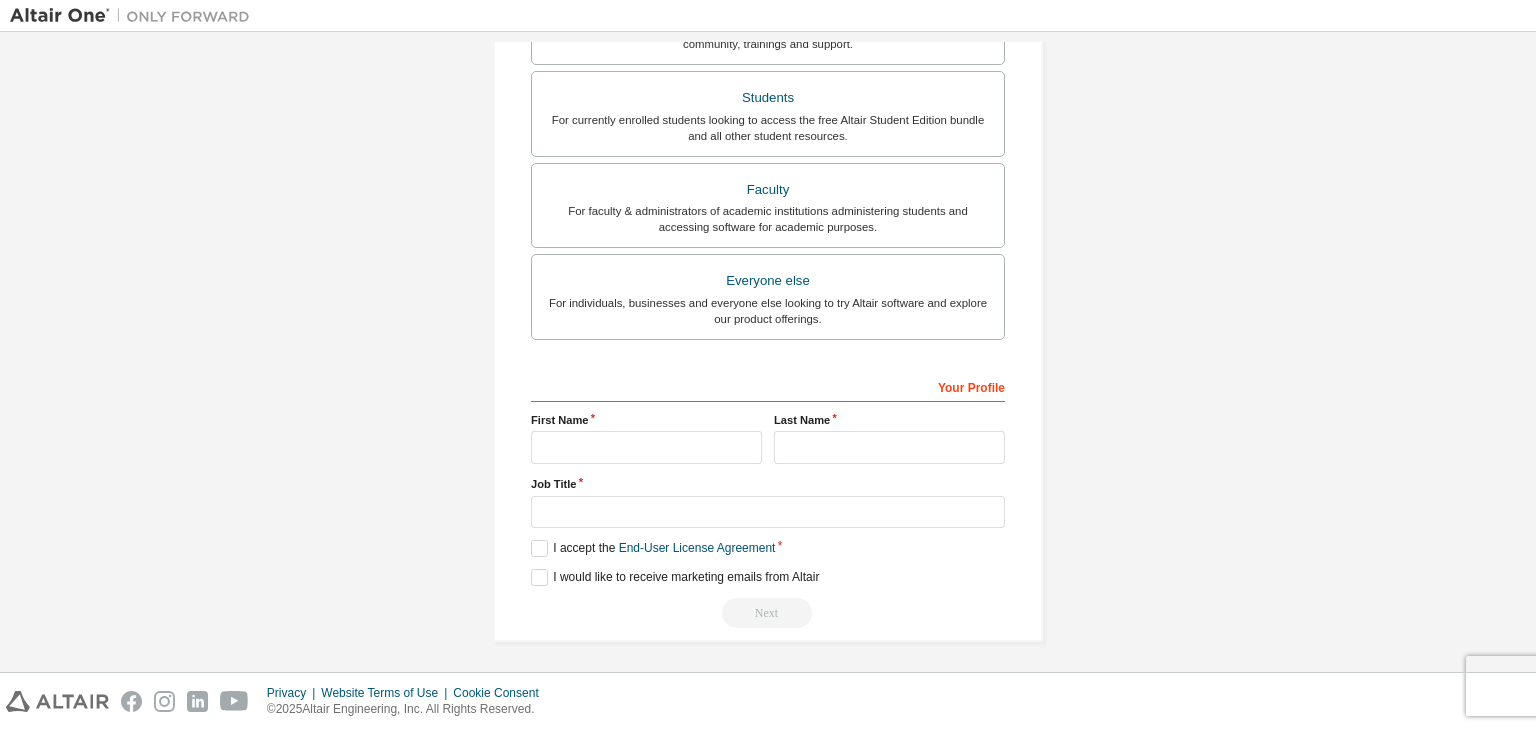 scroll, scrollTop: 0, scrollLeft: 0, axis: both 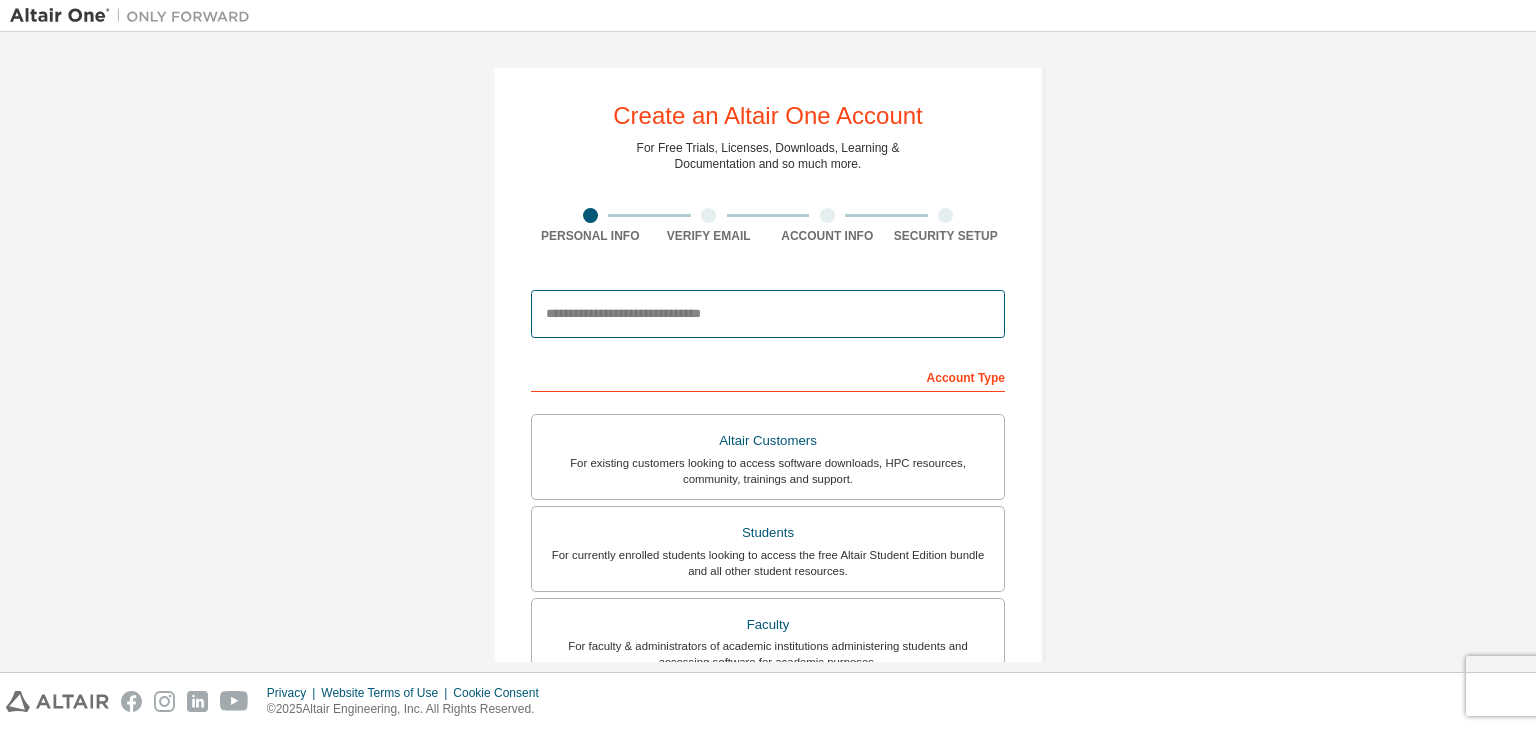 click at bounding box center (768, 314) 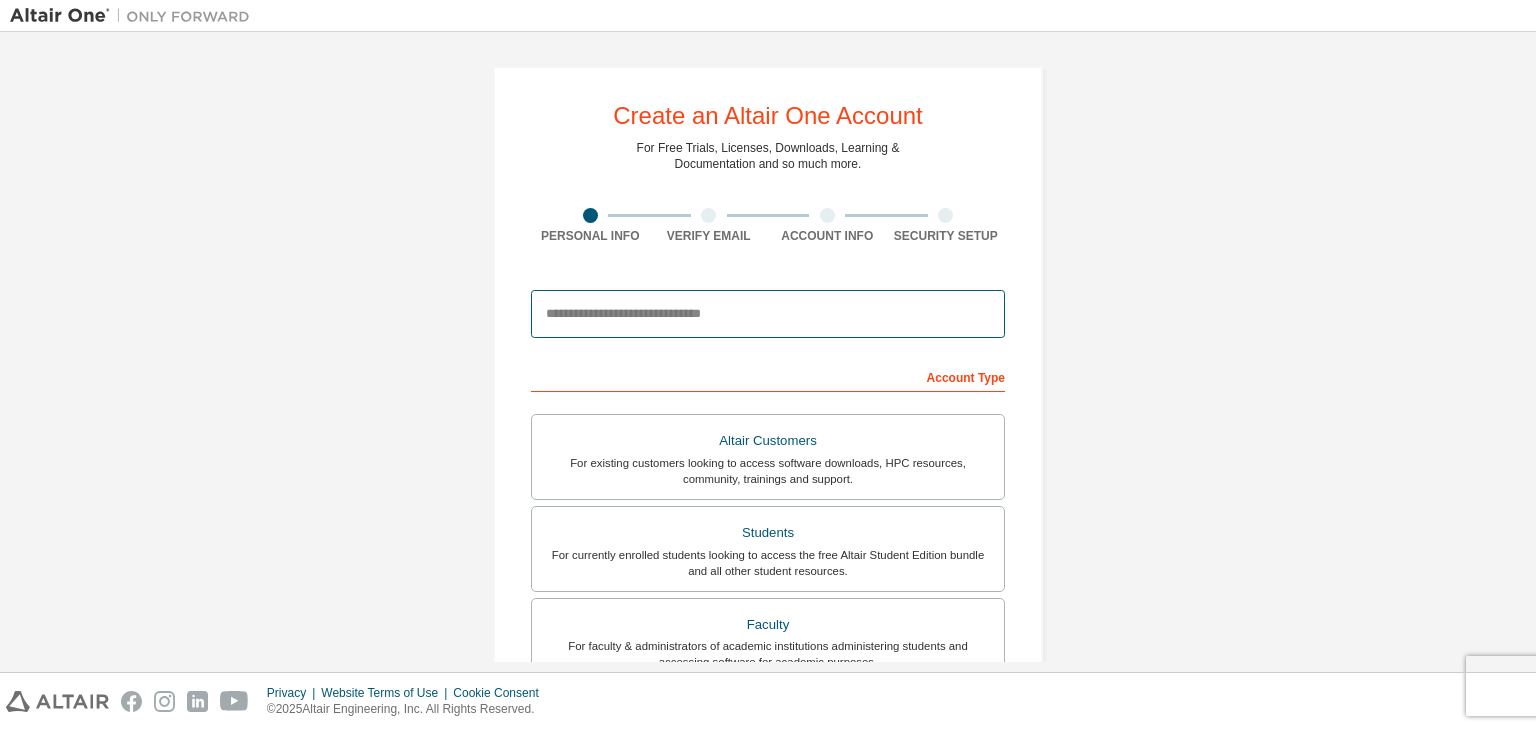 click at bounding box center [768, 314] 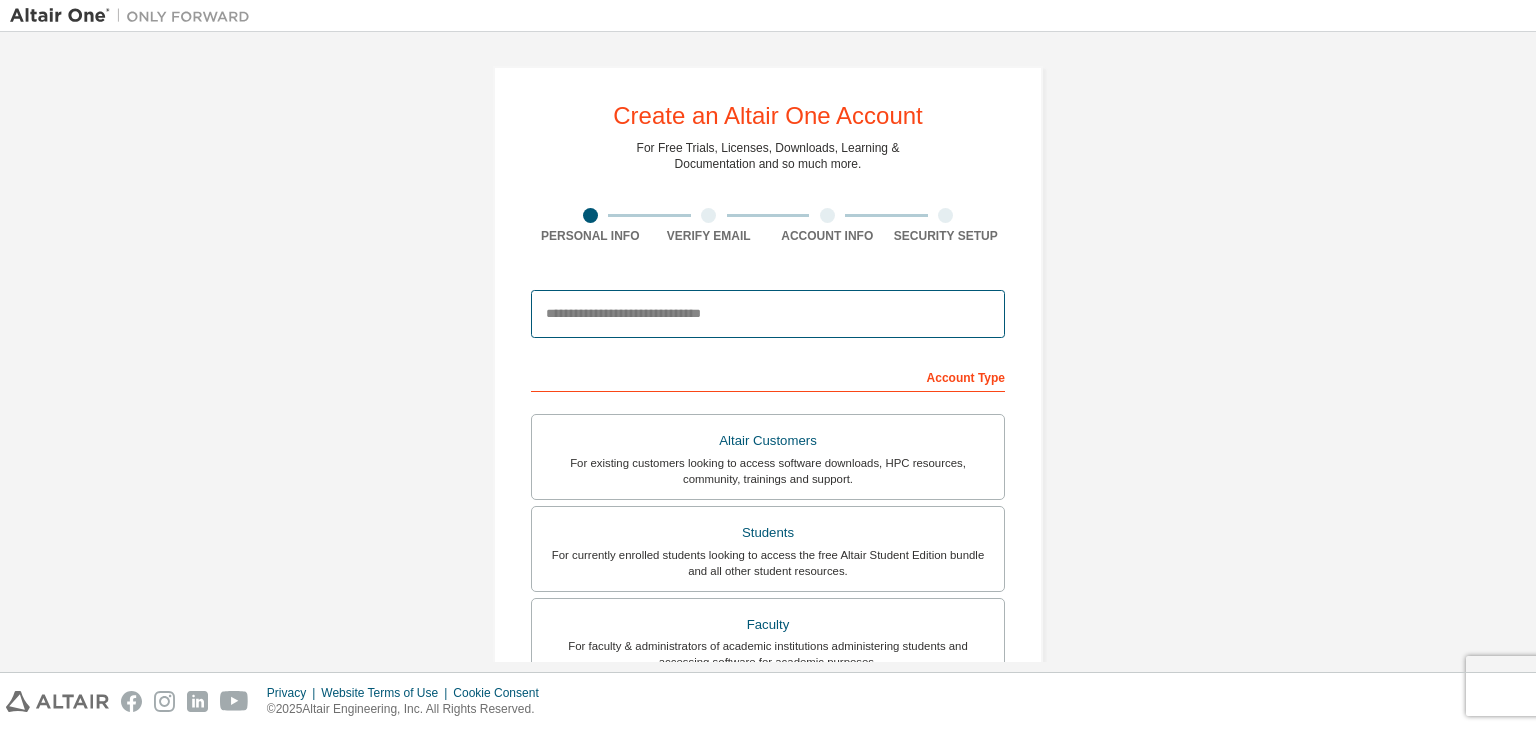 click at bounding box center (768, 314) 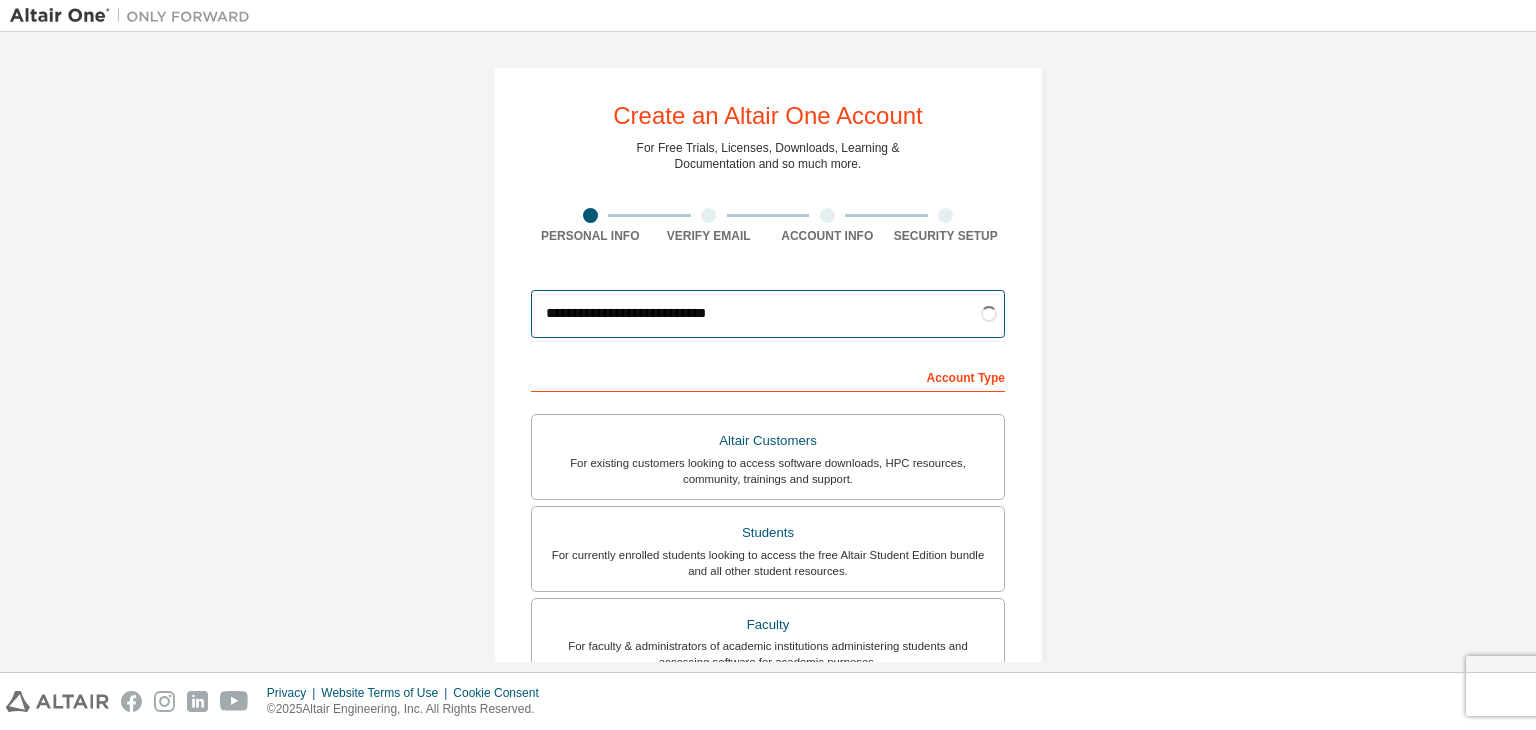 type on "**********" 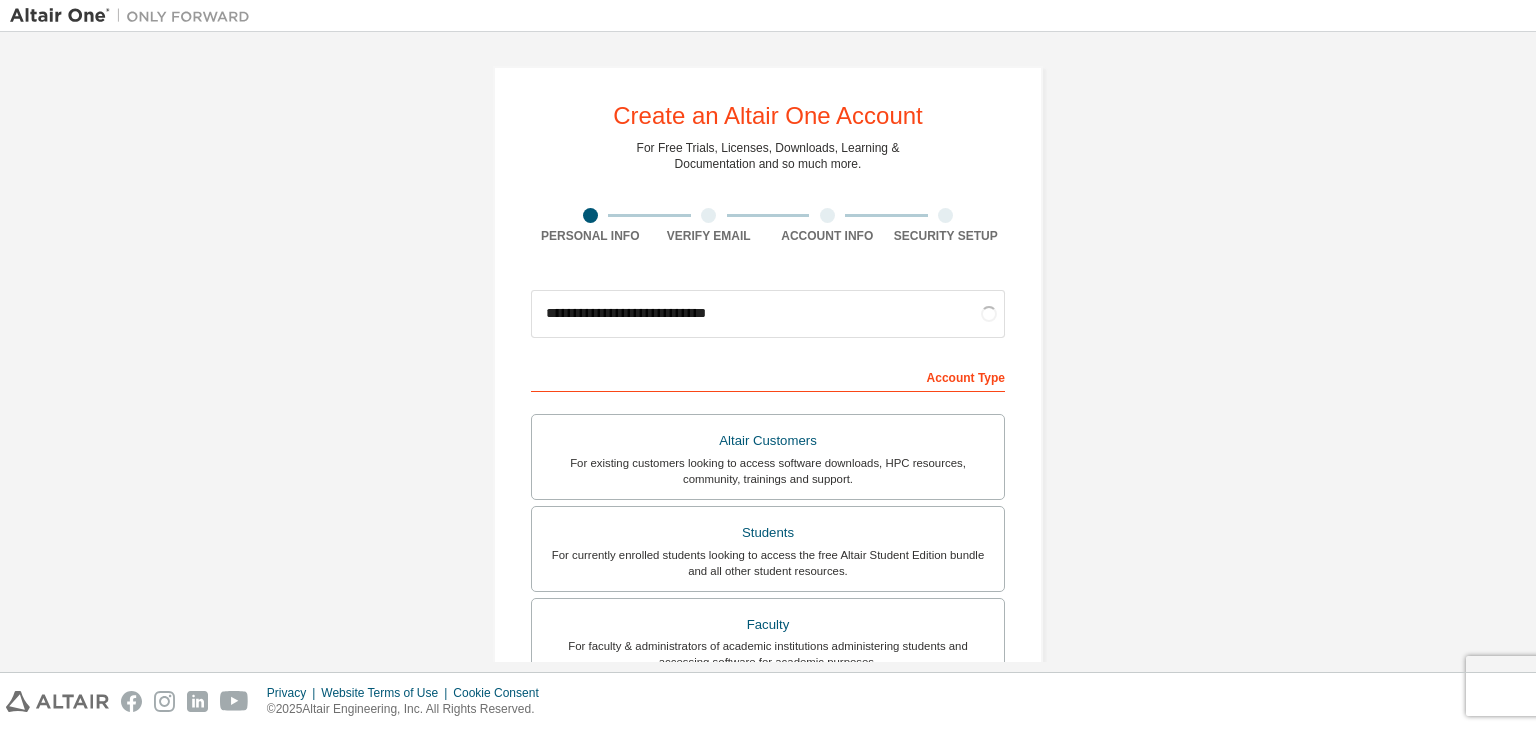 click on "**********" at bounding box center [768, 571] 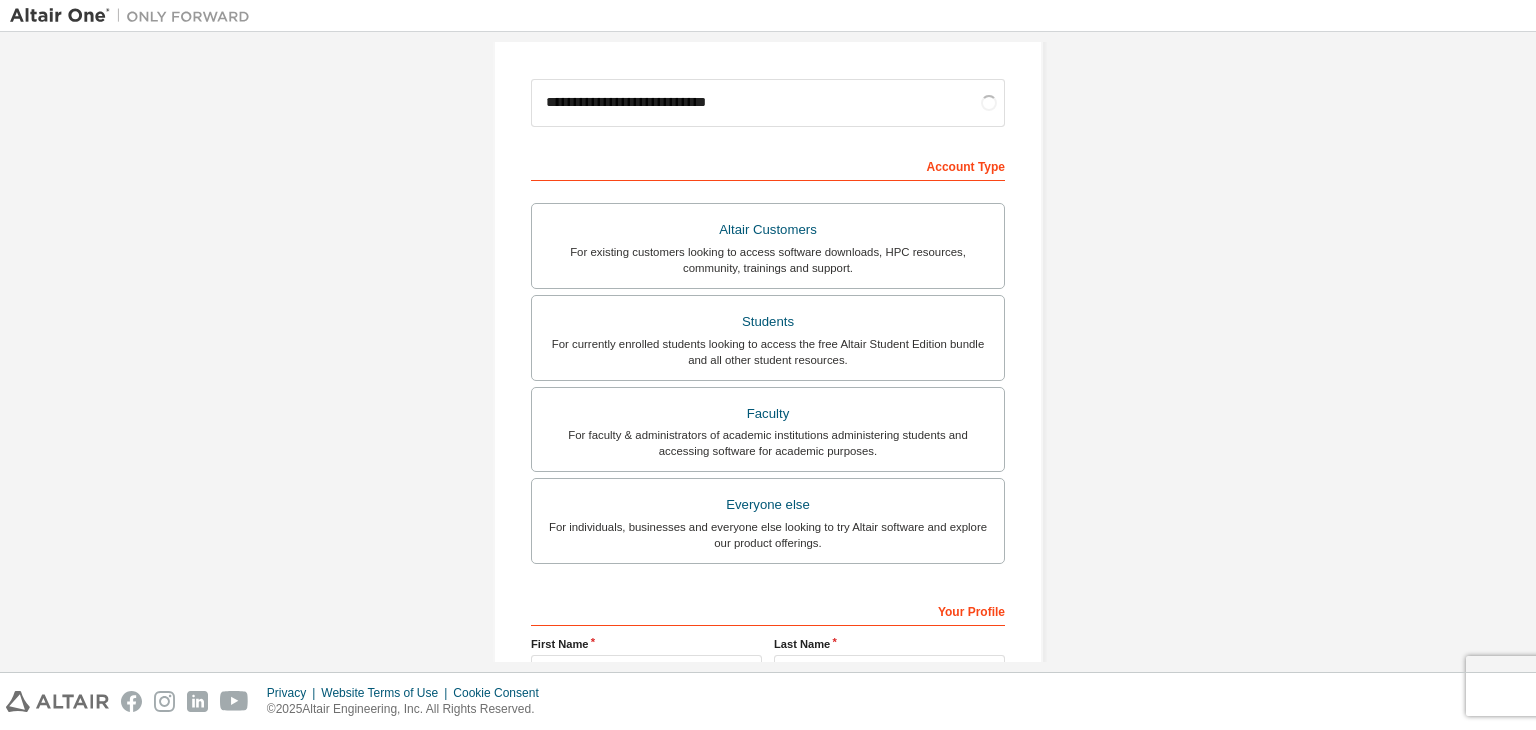 scroll, scrollTop: 216, scrollLeft: 0, axis: vertical 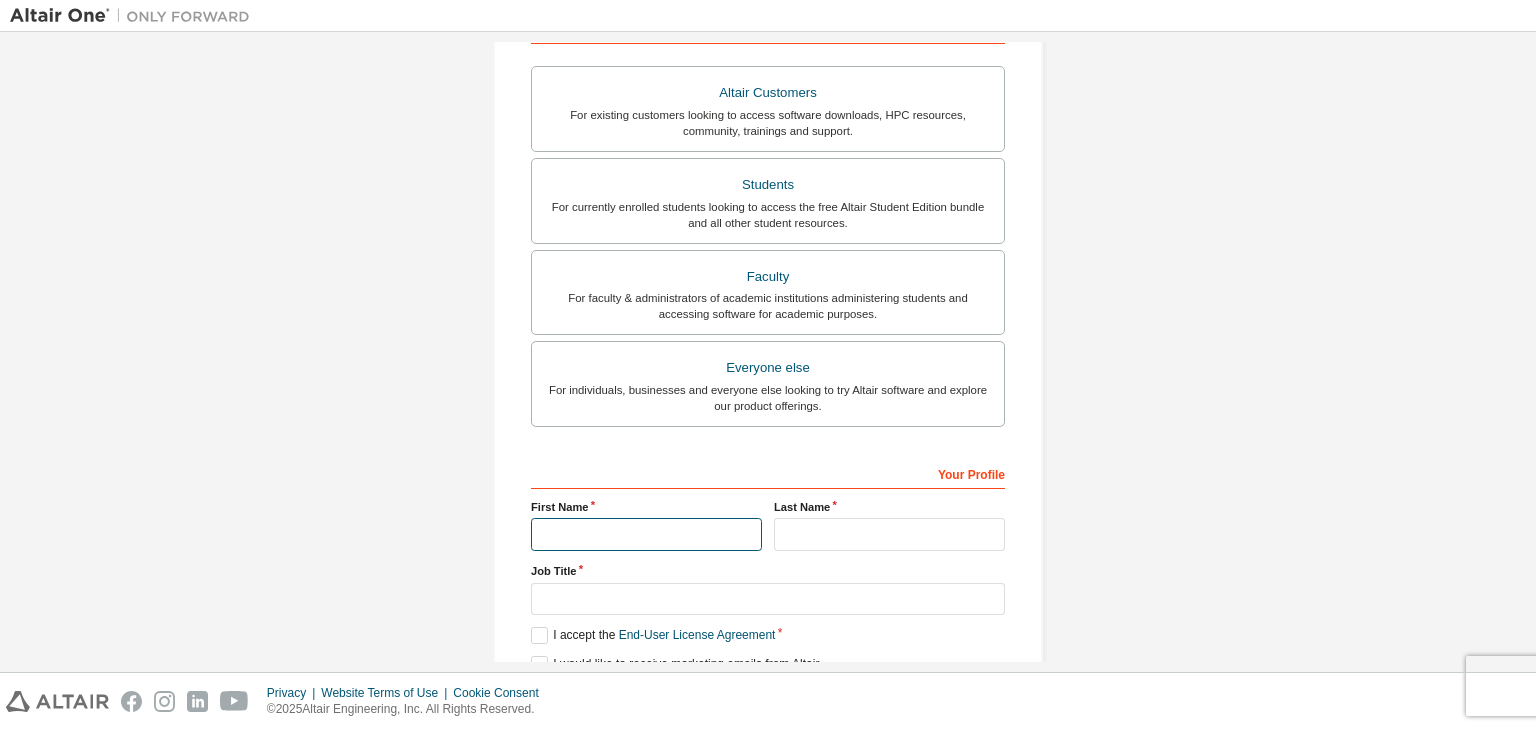 click at bounding box center (646, 534) 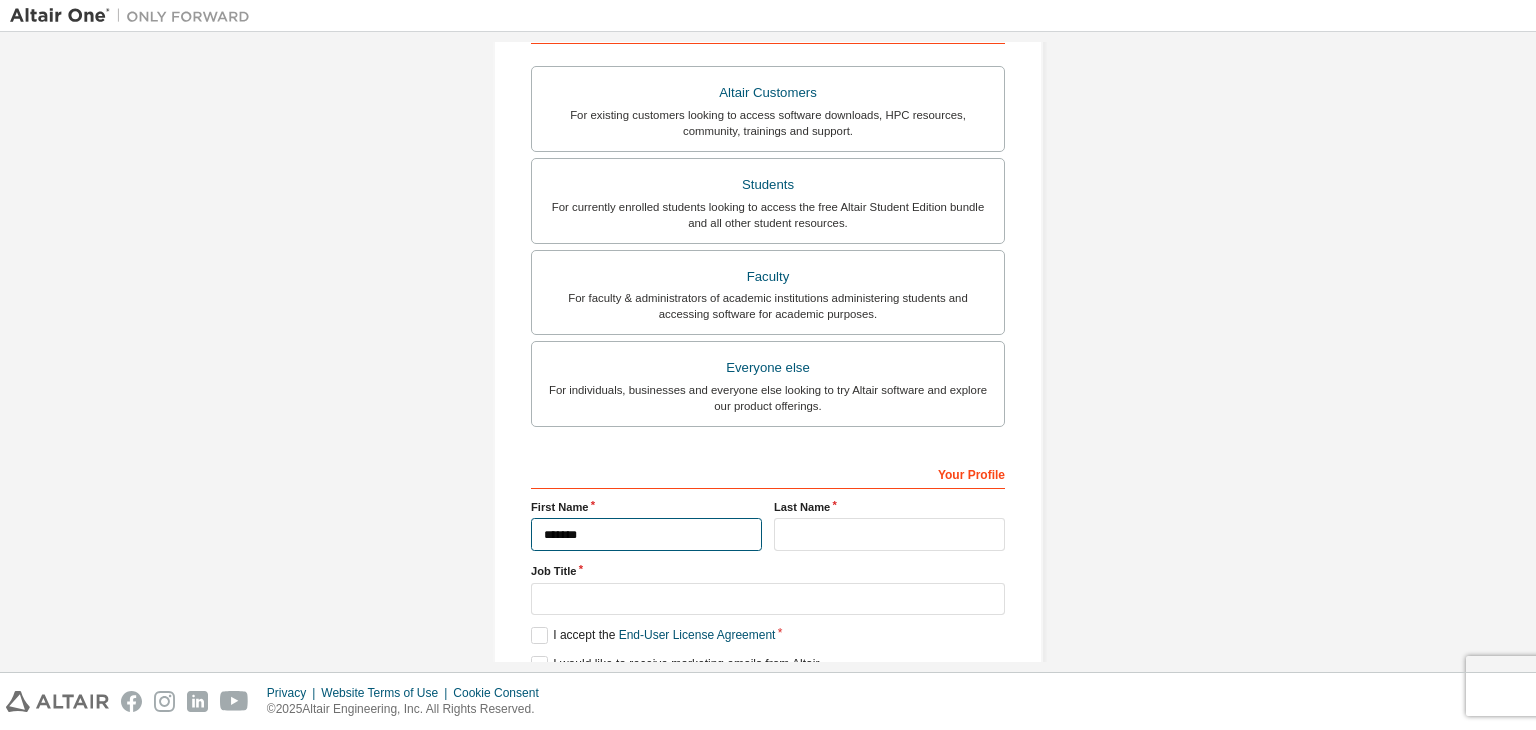 type on "*******" 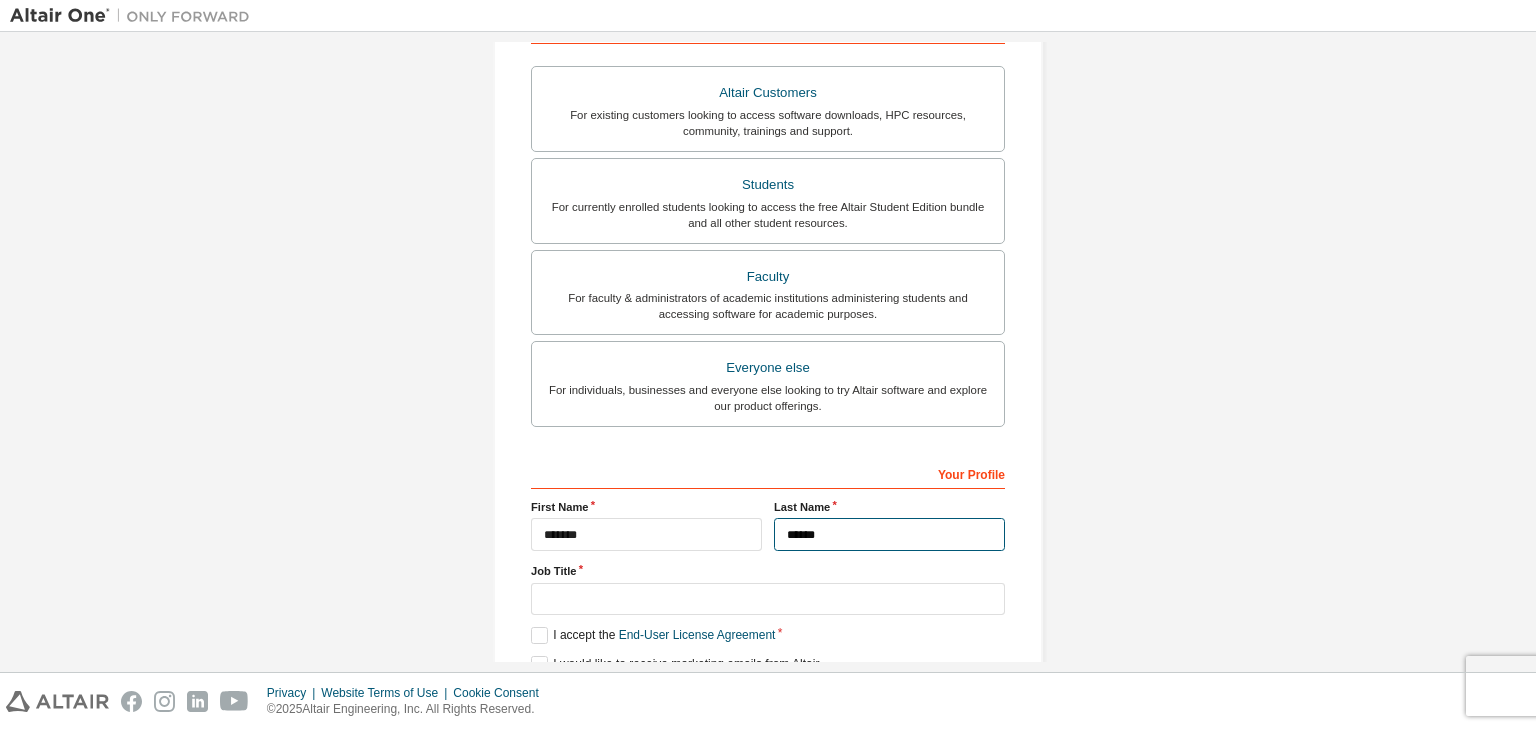 type on "******" 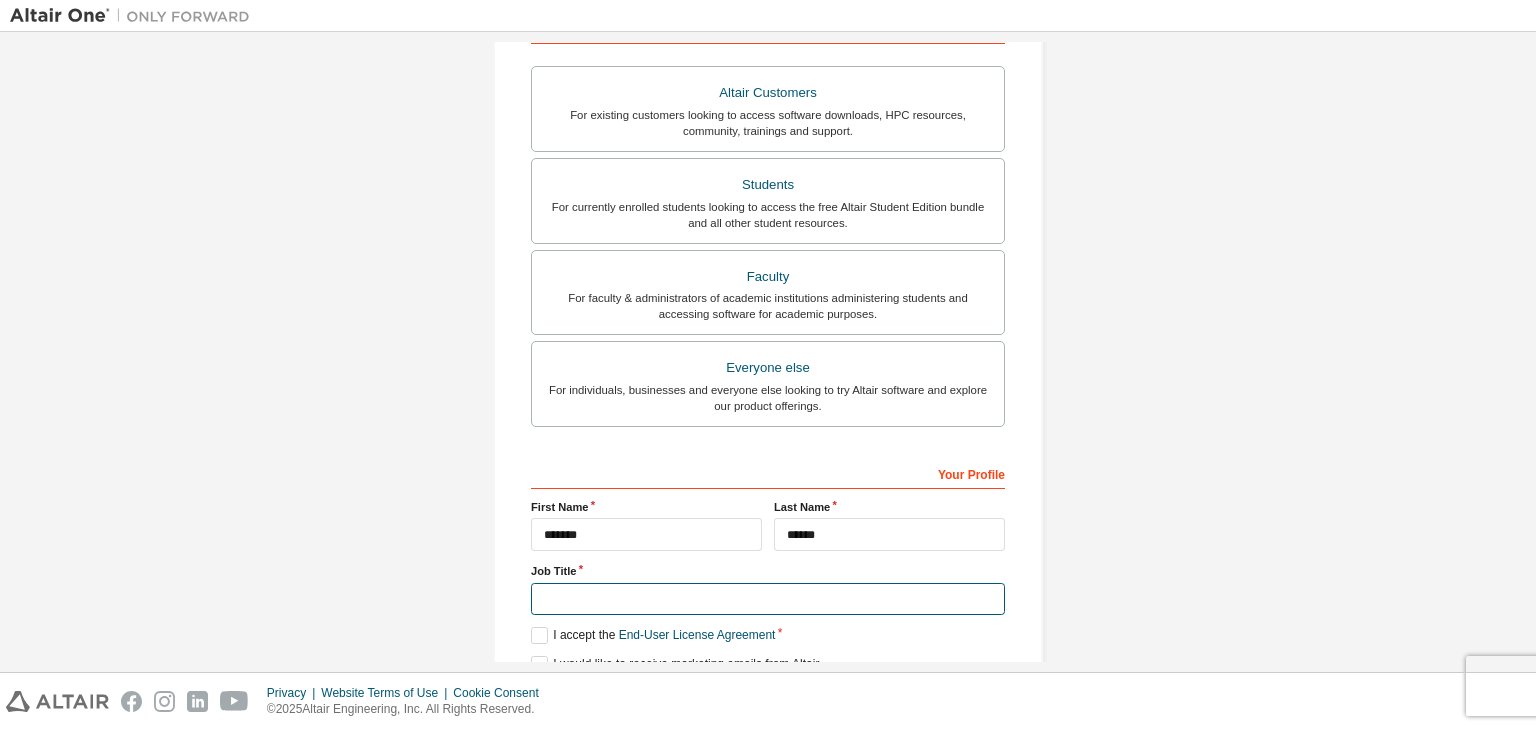 click at bounding box center [768, 599] 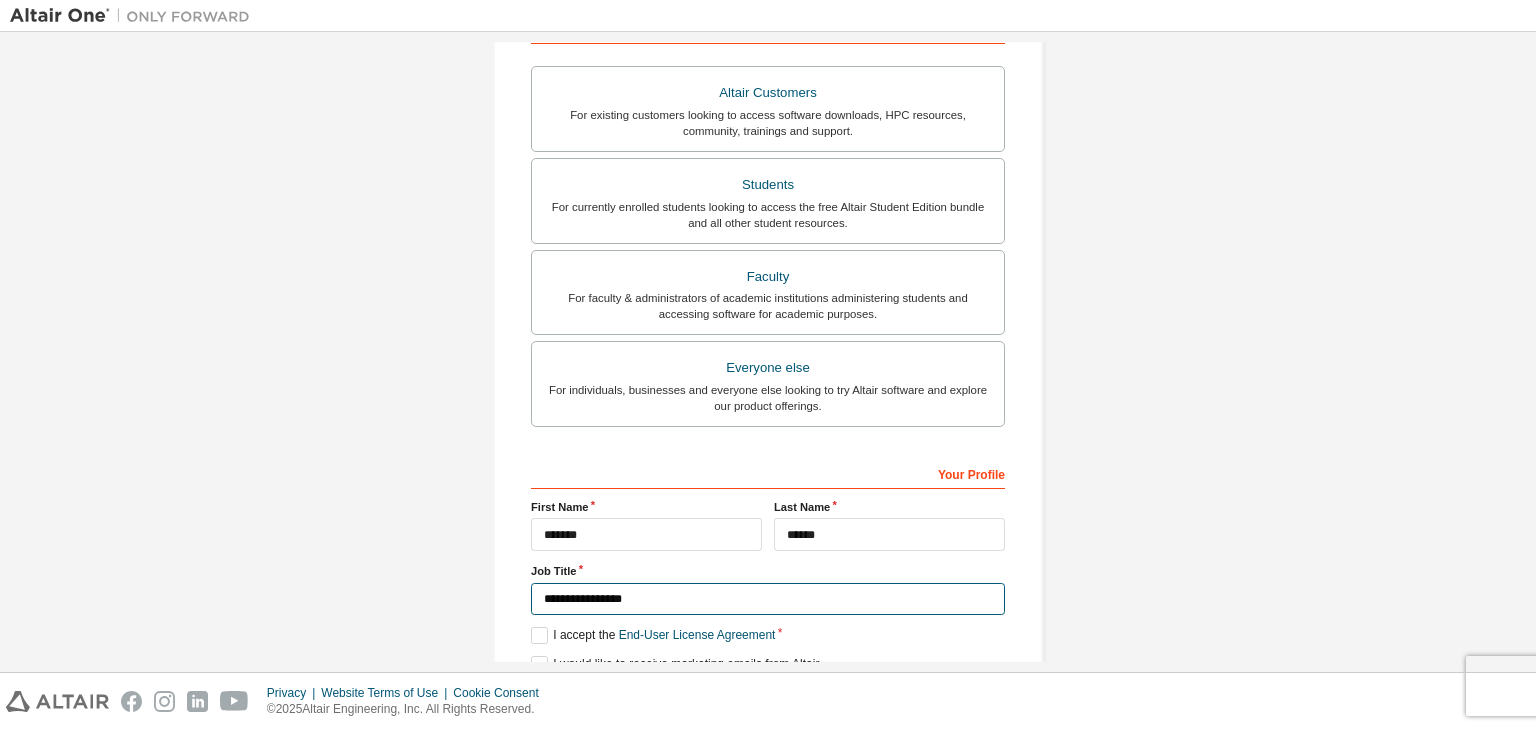 scroll, scrollTop: 435, scrollLeft: 0, axis: vertical 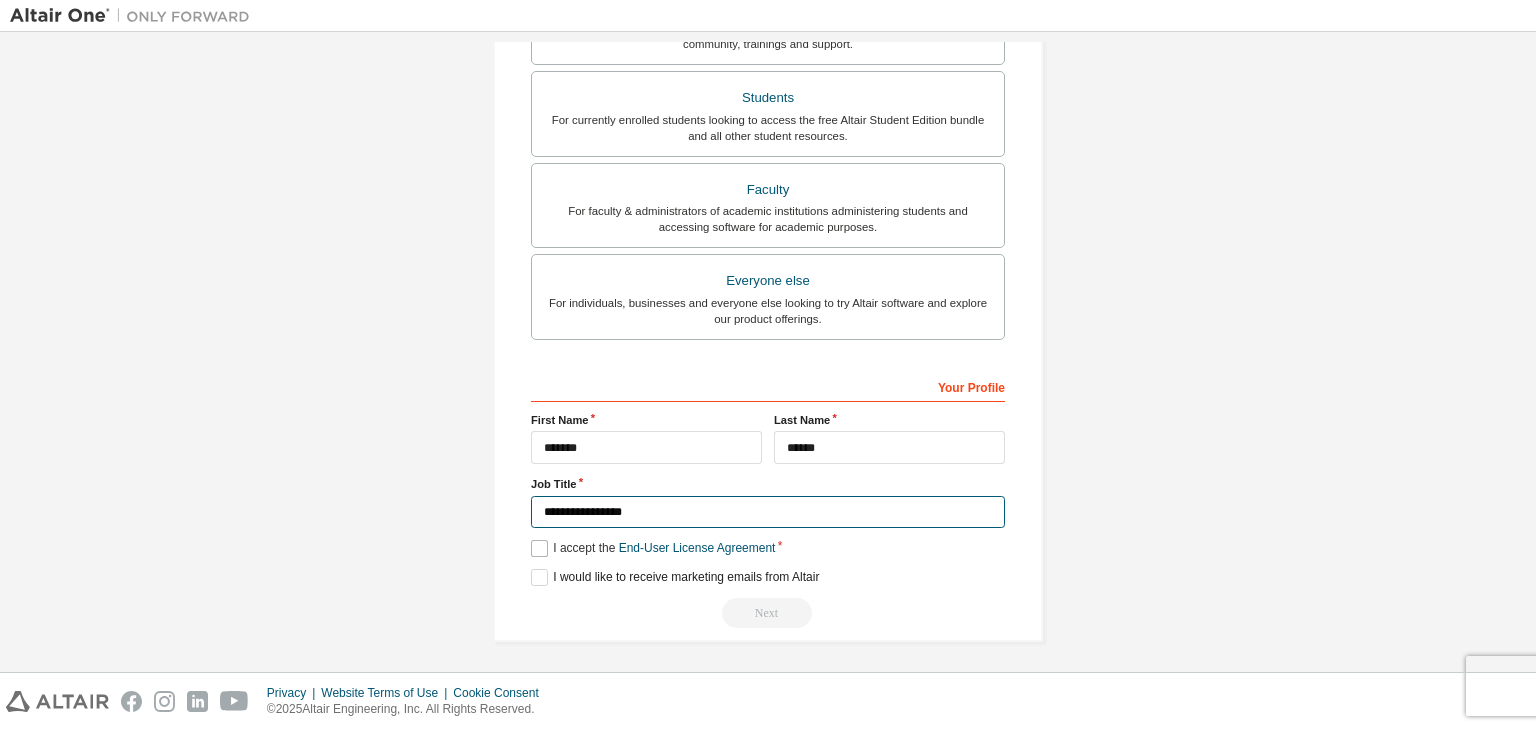 type on "**********" 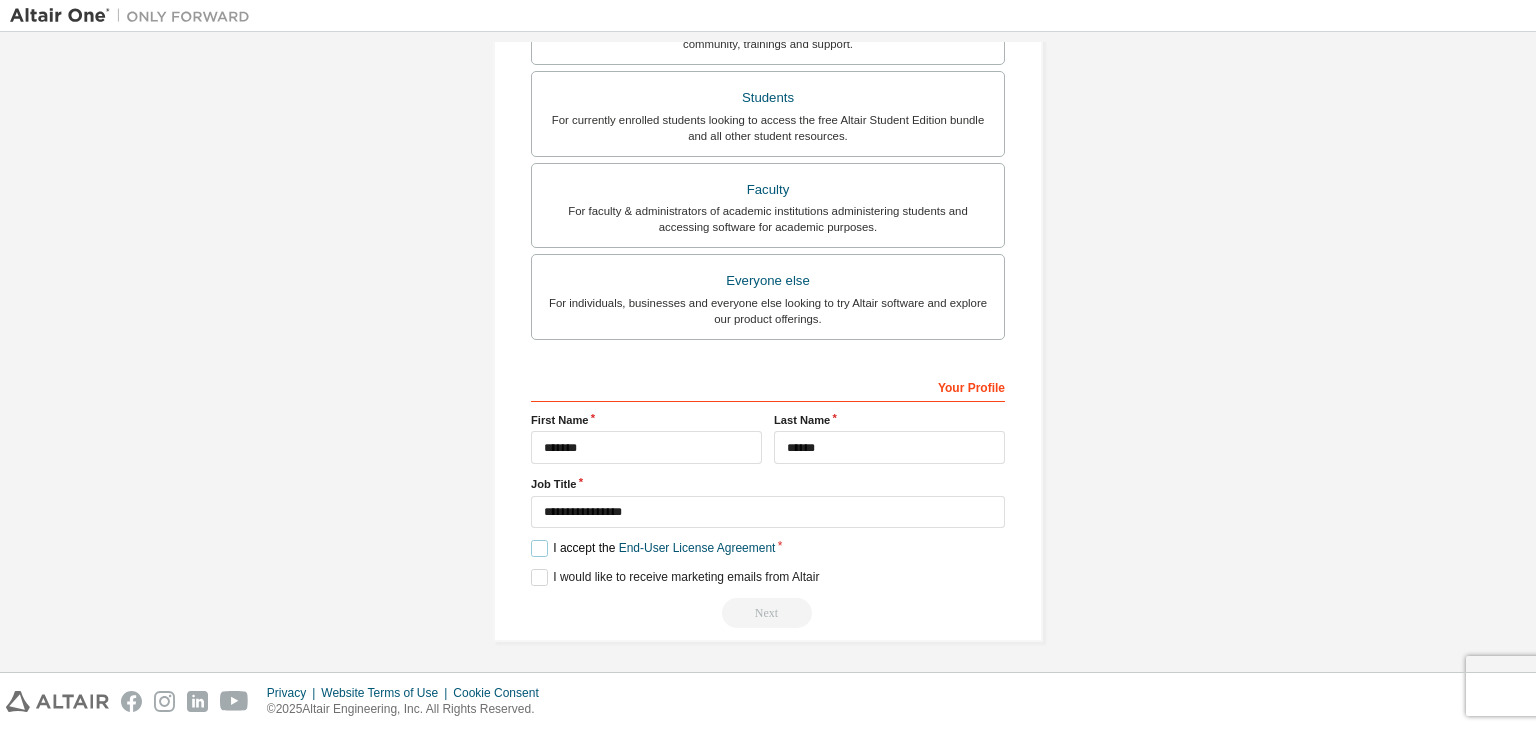 click on "I accept the    End-User License Agreement" at bounding box center (653, 548) 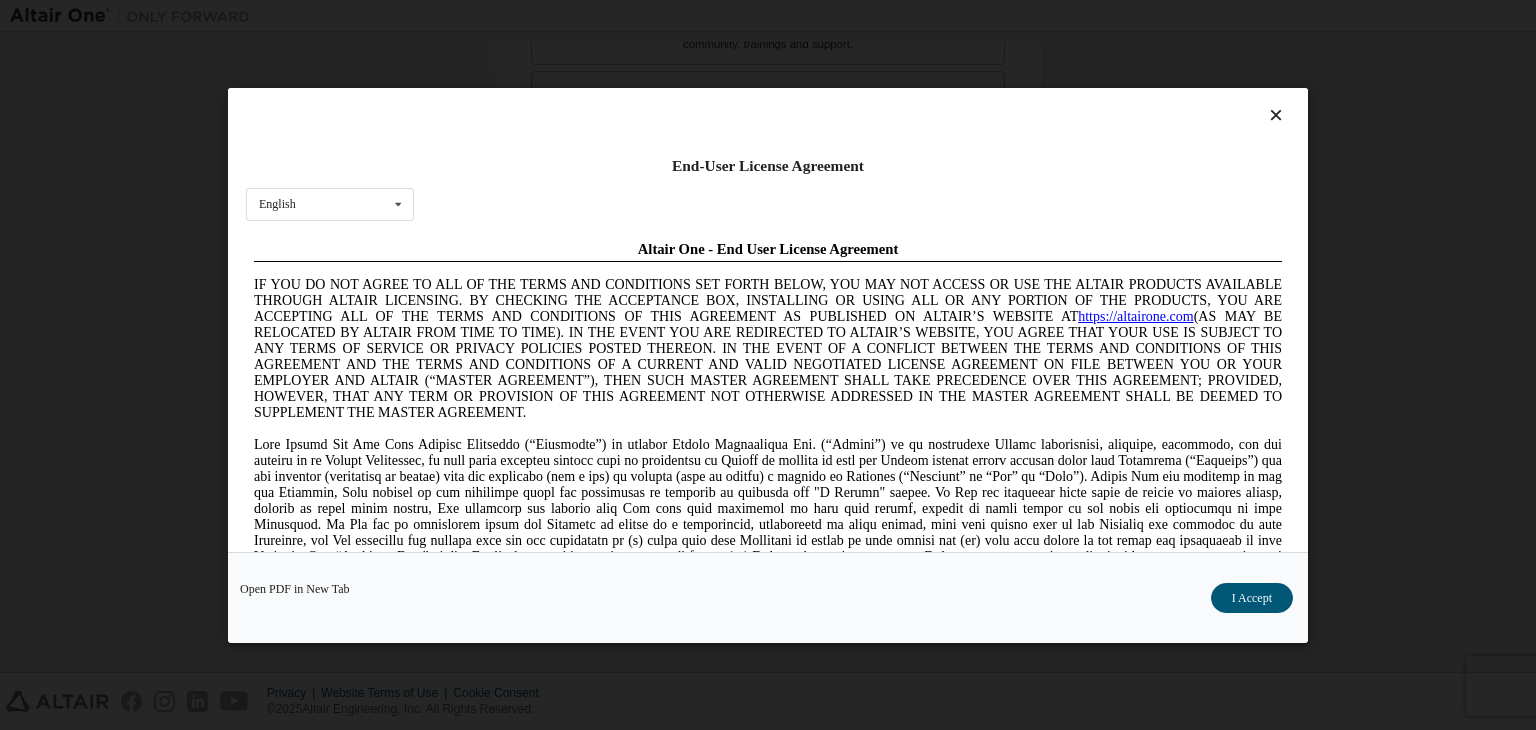 scroll, scrollTop: 0, scrollLeft: 0, axis: both 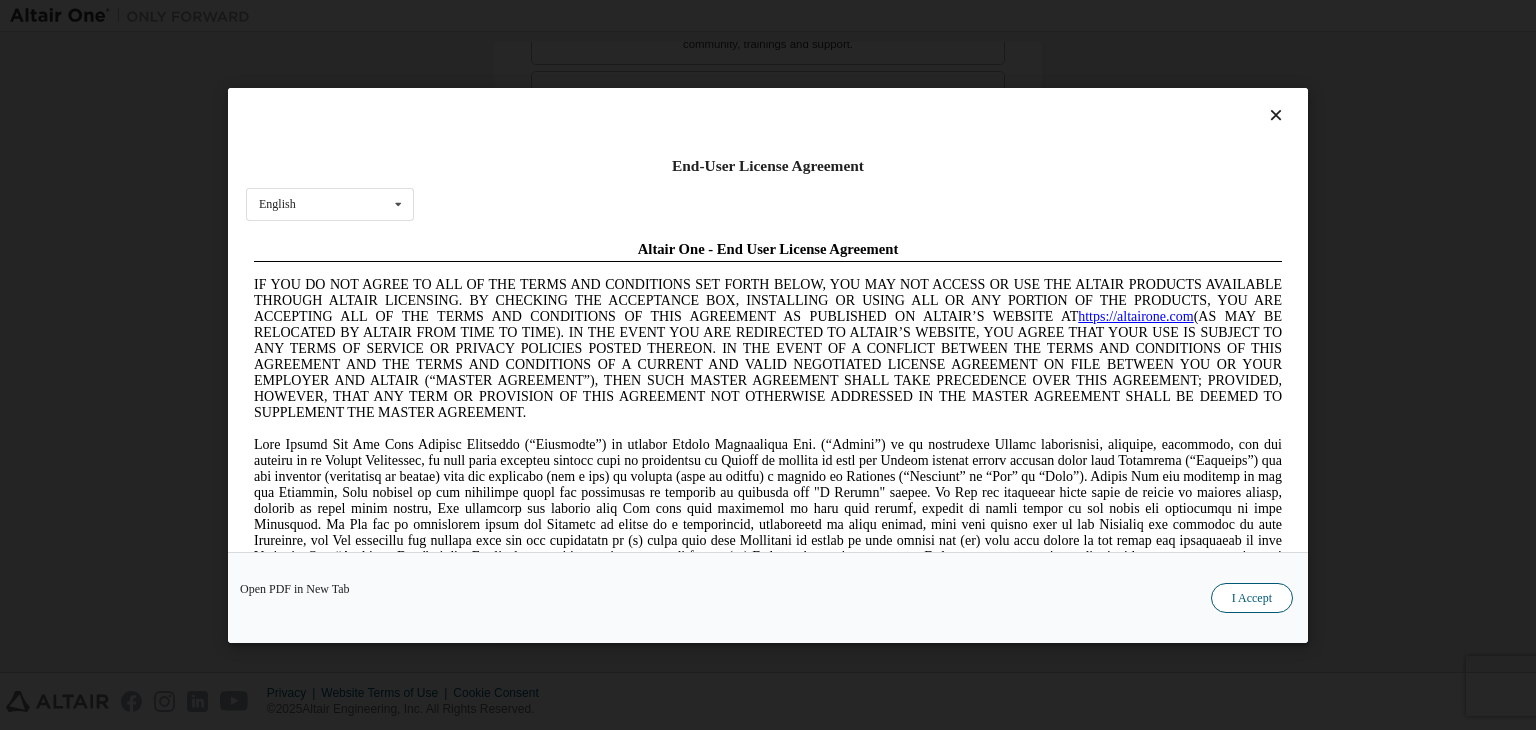 click on "I Accept" at bounding box center (1252, 598) 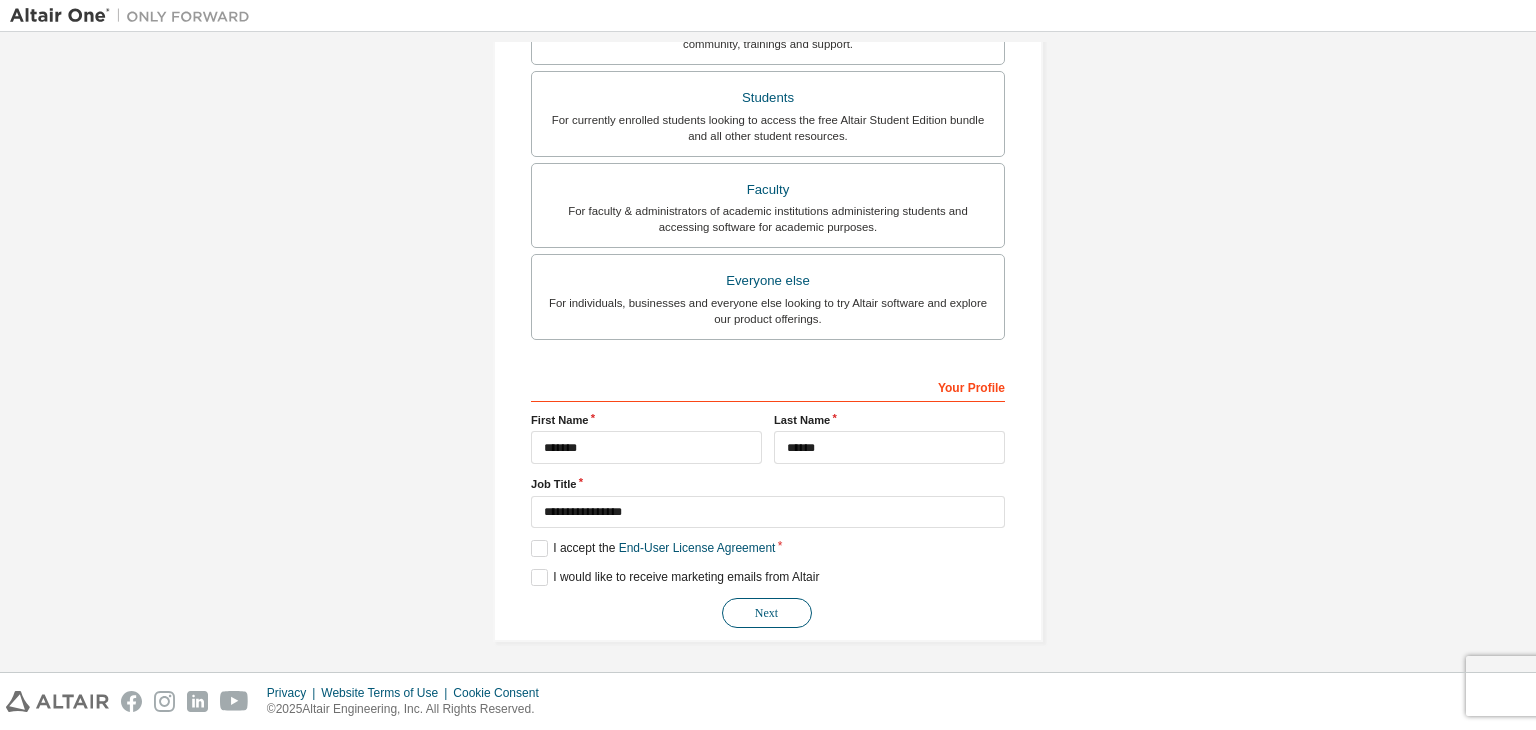 click on "Next" at bounding box center [767, 613] 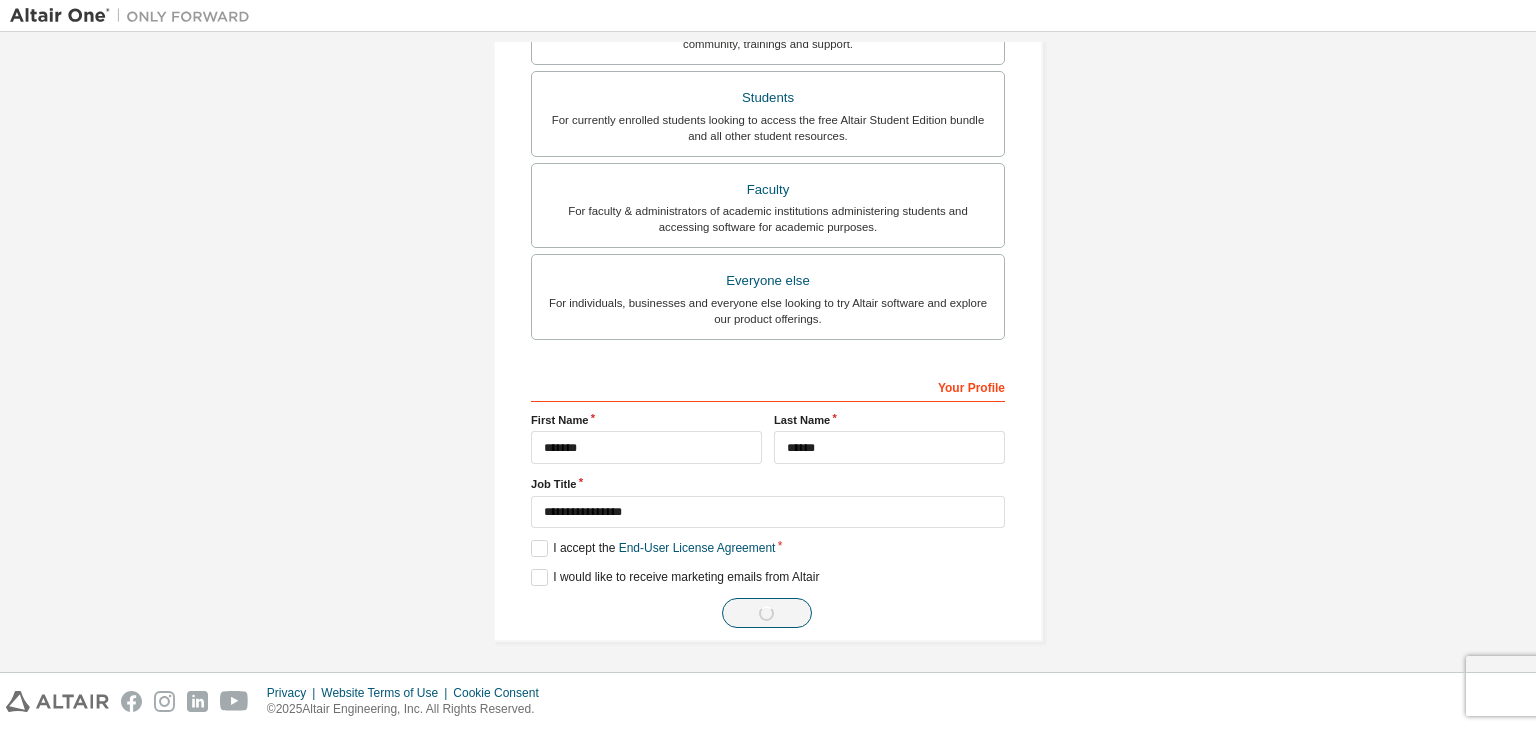 scroll, scrollTop: 0, scrollLeft: 0, axis: both 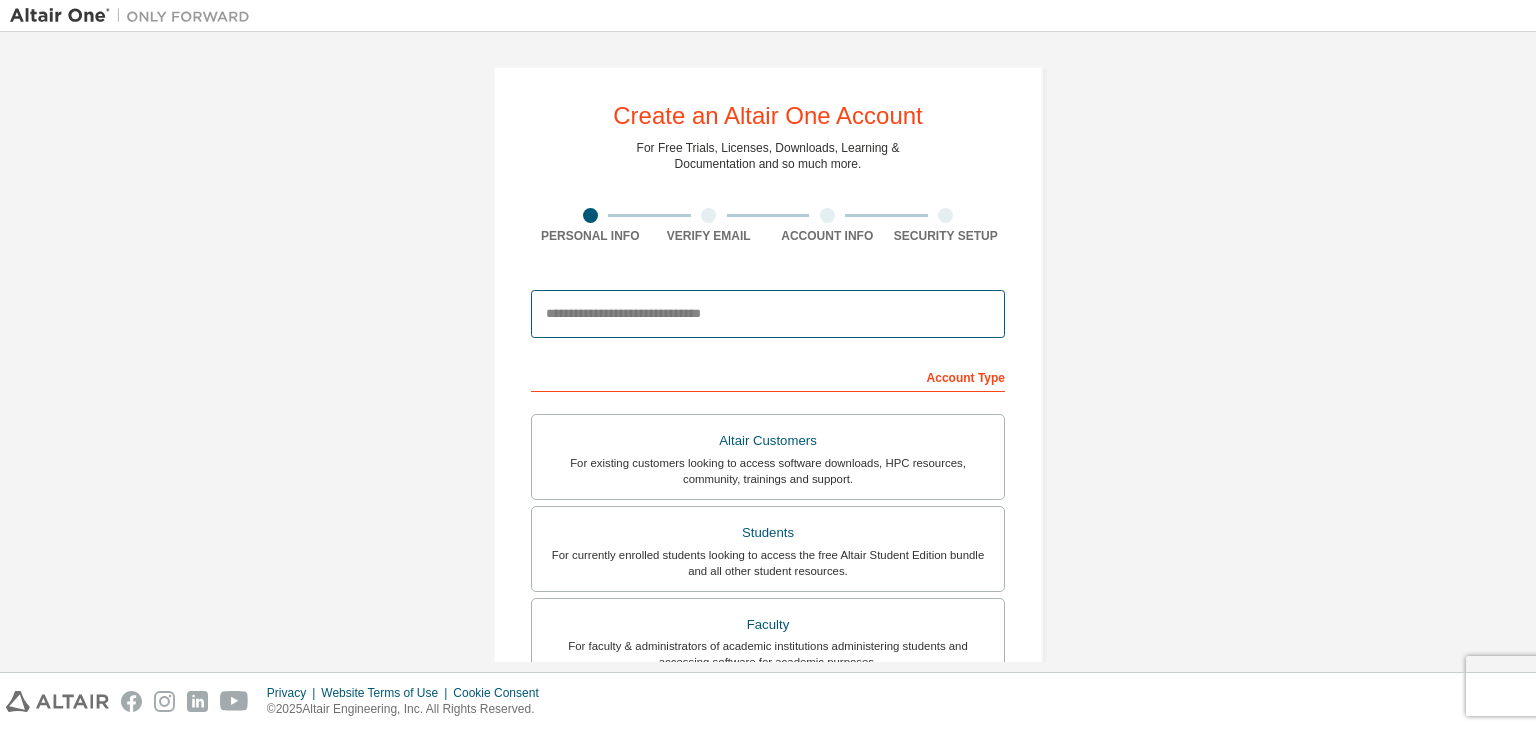 click at bounding box center (768, 314) 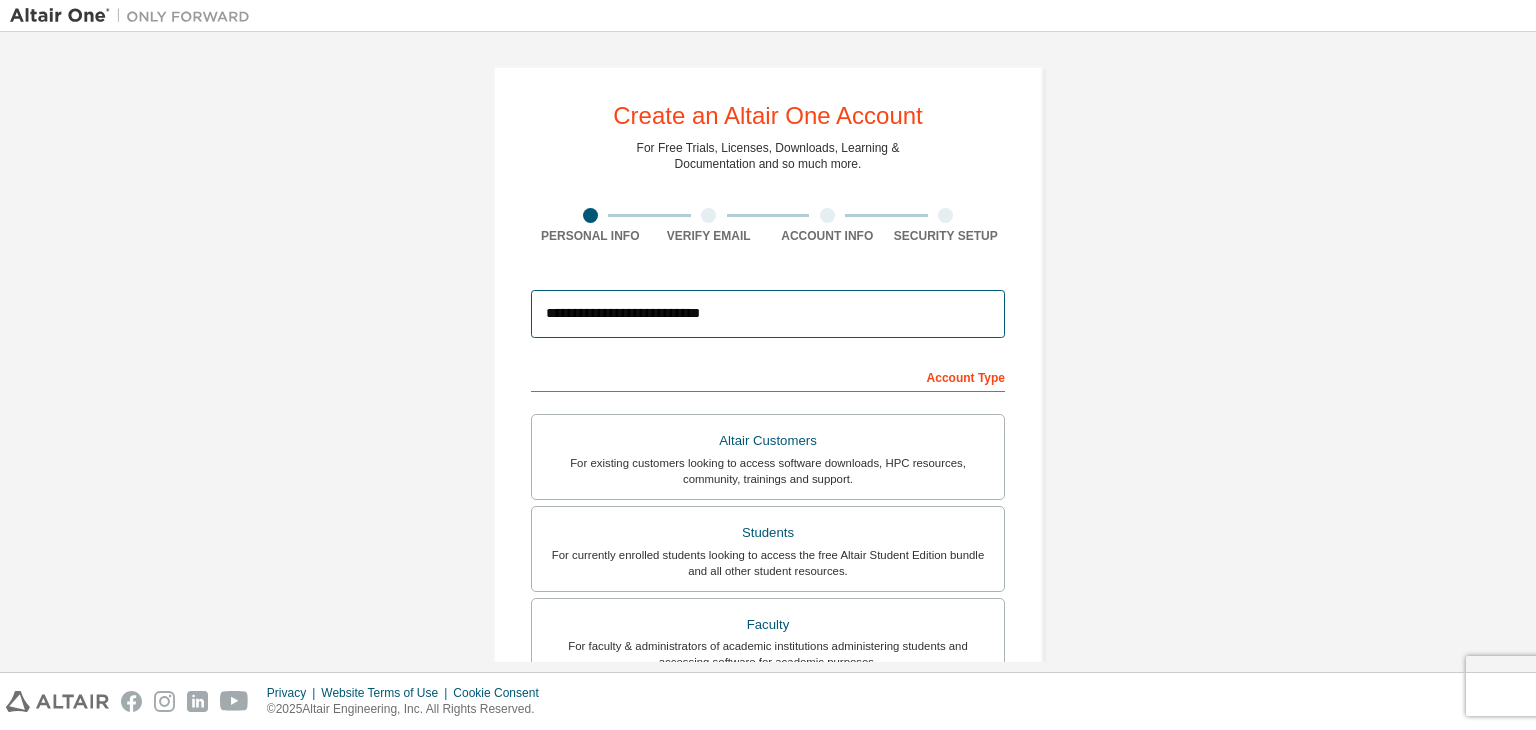 click on "**********" at bounding box center (768, 314) 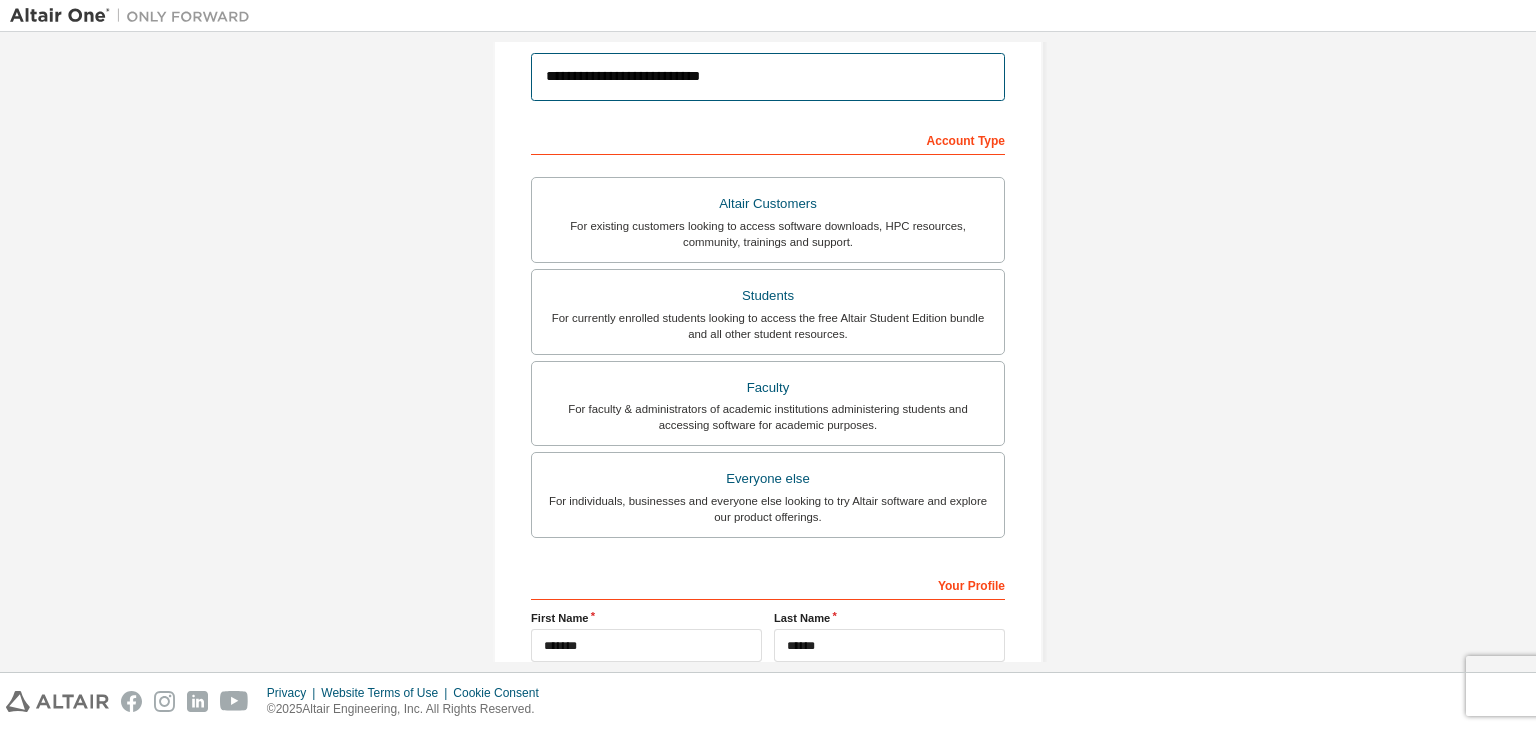 scroll, scrollTop: 241, scrollLeft: 0, axis: vertical 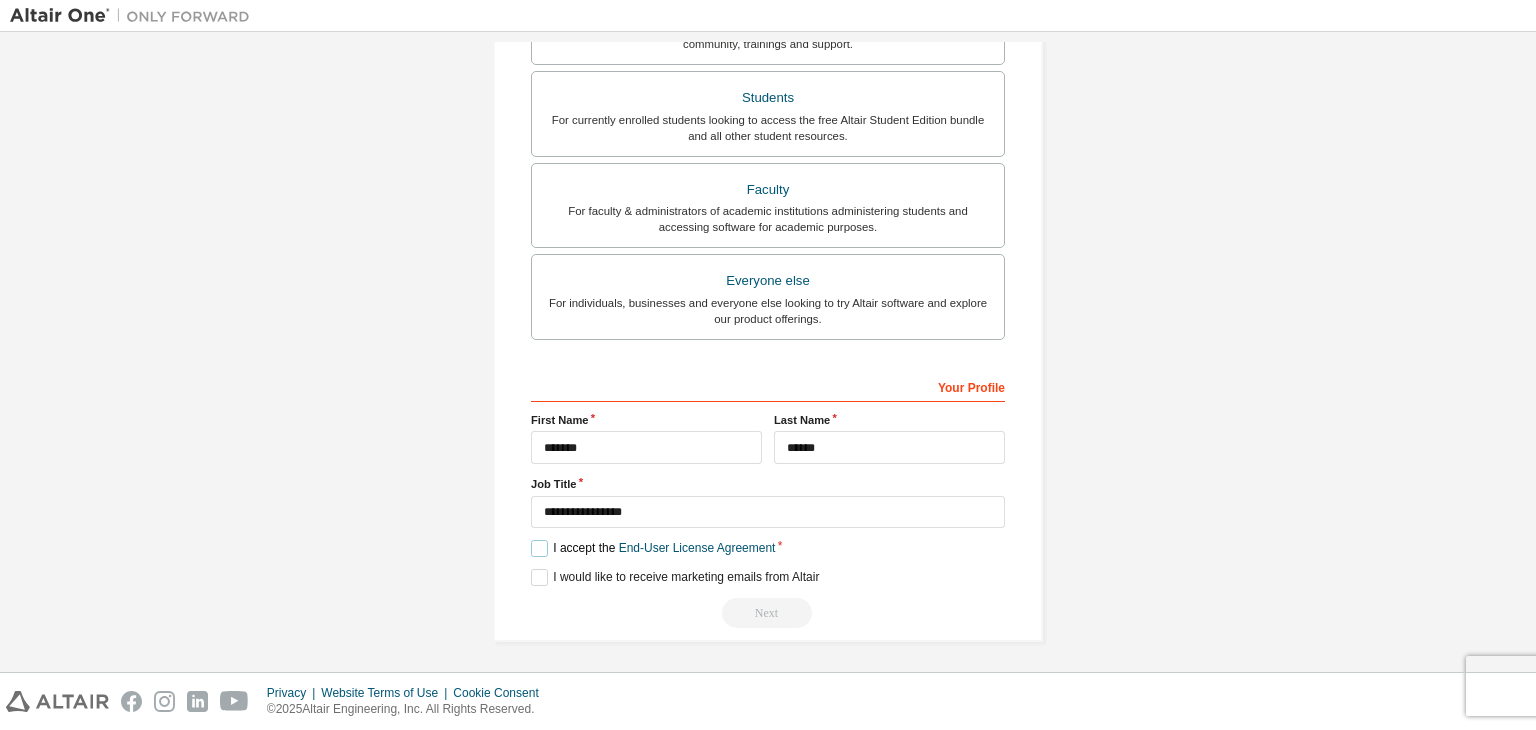 click on "I accept the    End-User License Agreement" at bounding box center (653, 548) 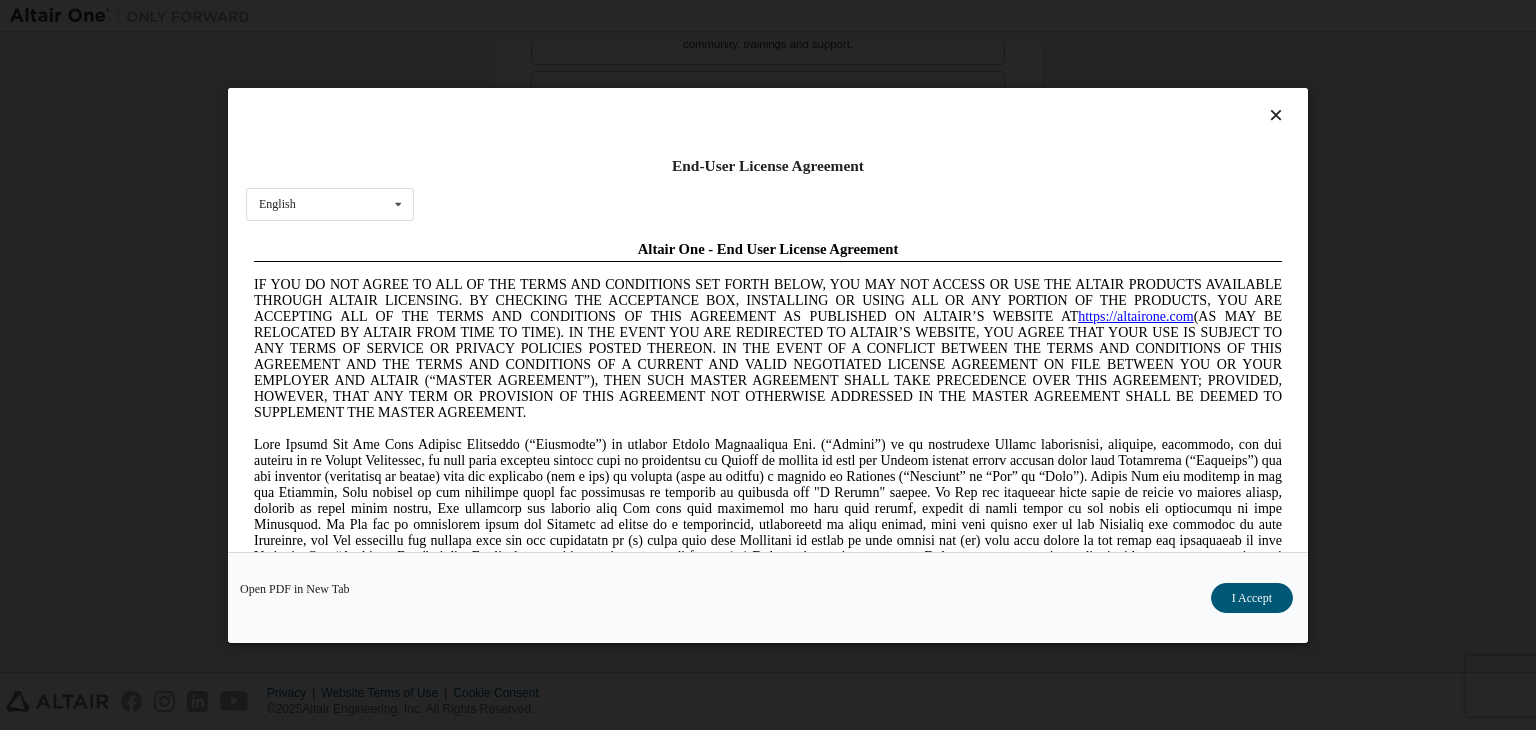 scroll, scrollTop: 0, scrollLeft: 0, axis: both 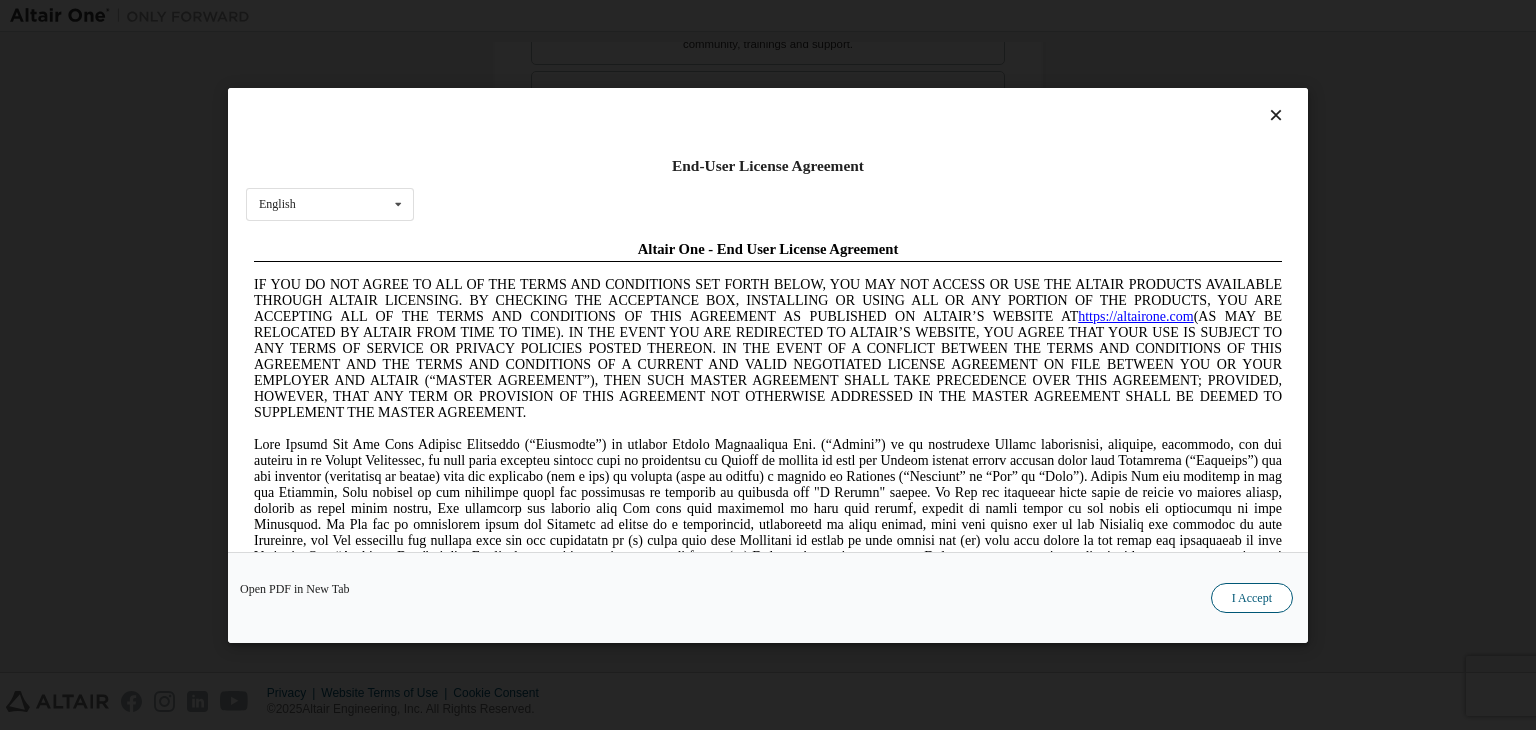 click on "I Accept" at bounding box center [1252, 598] 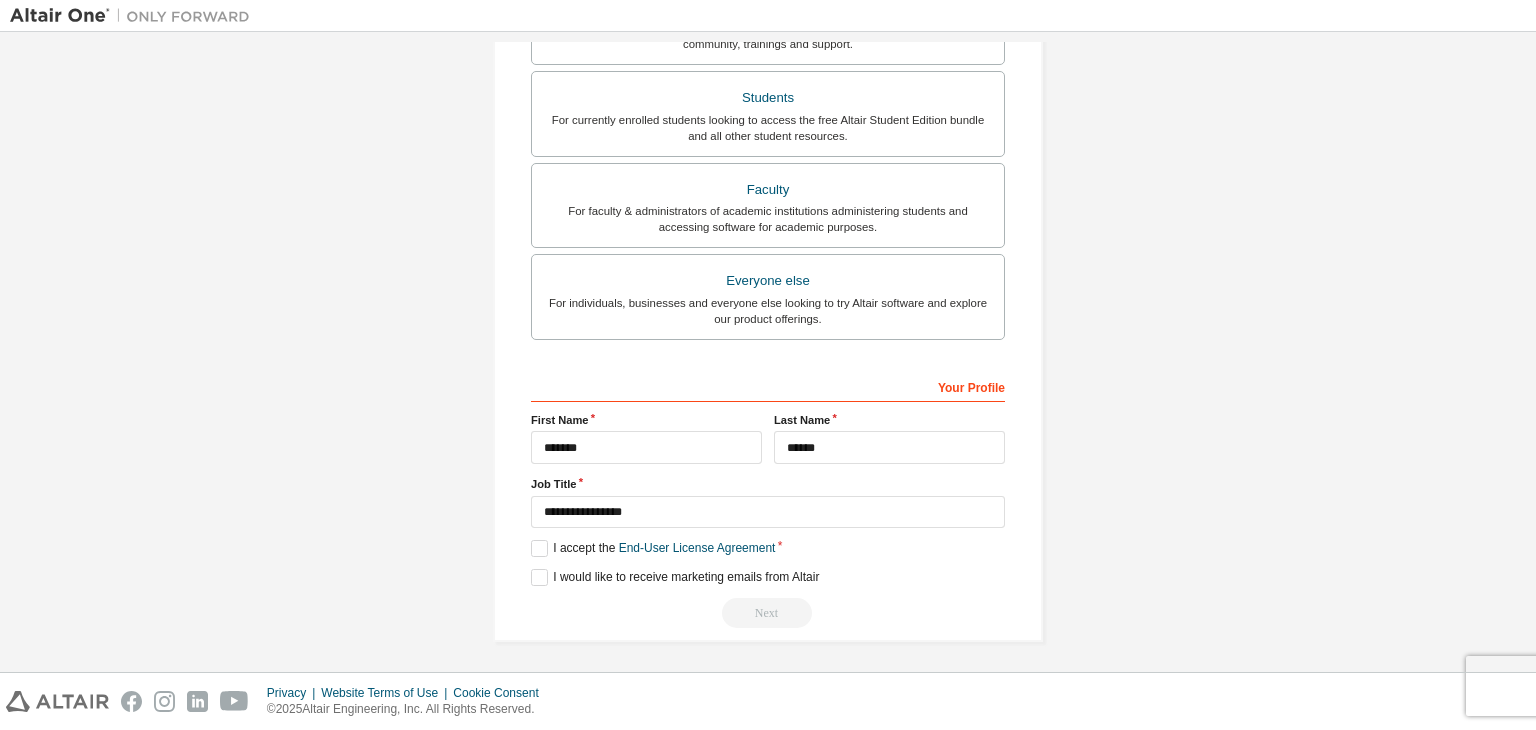 click on "Next" at bounding box center (768, 613) 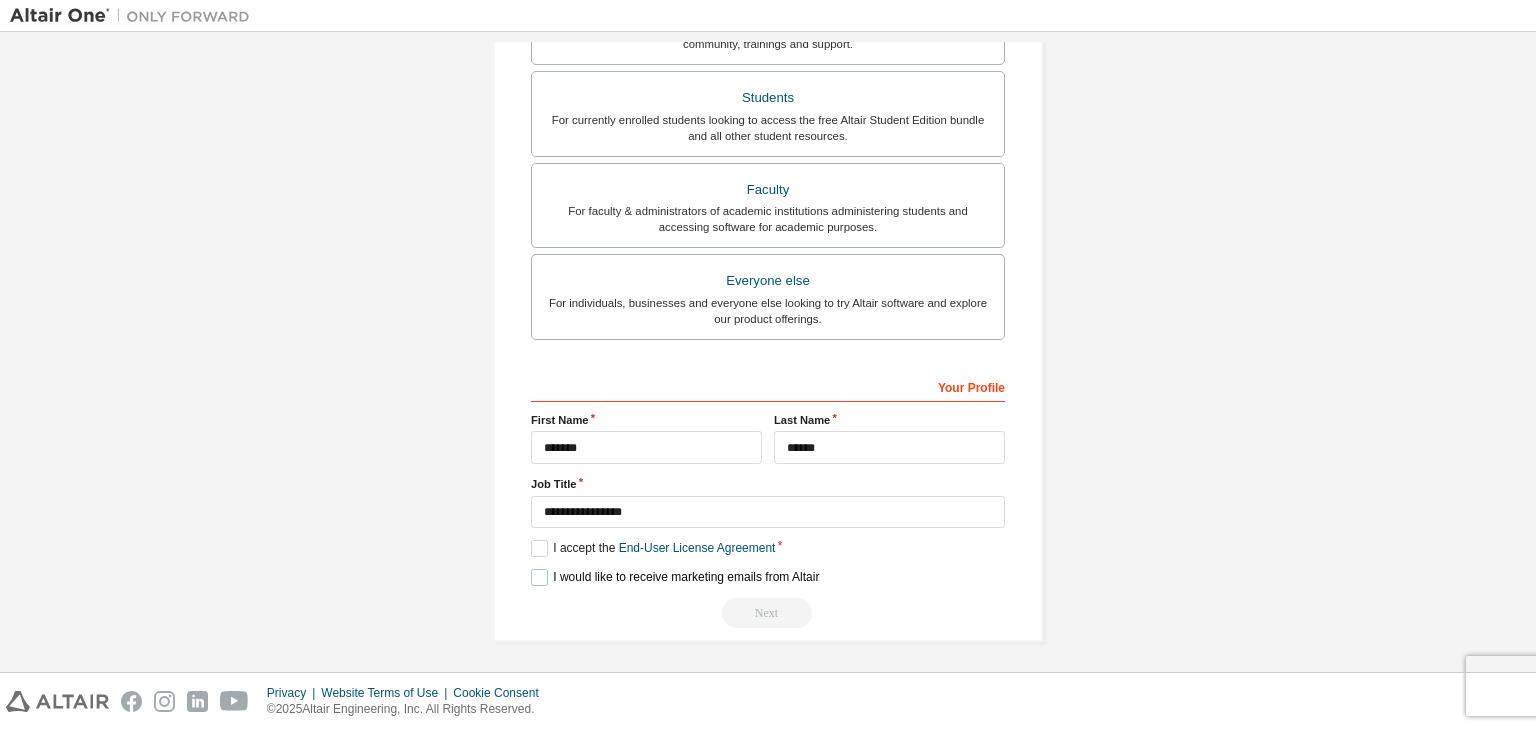 click on "I would like to receive marketing emails from Altair" at bounding box center [675, 577] 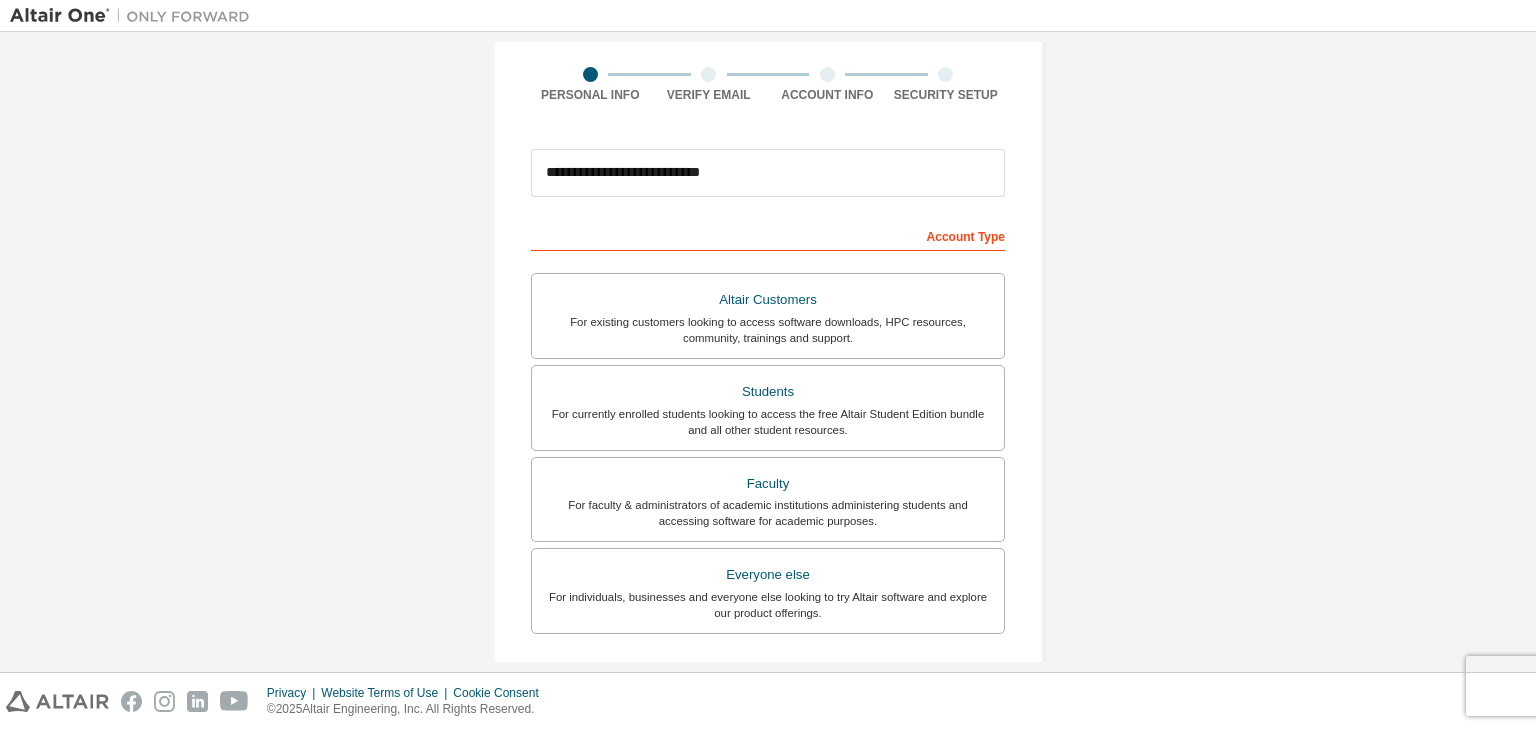 scroll, scrollTop: 135, scrollLeft: 0, axis: vertical 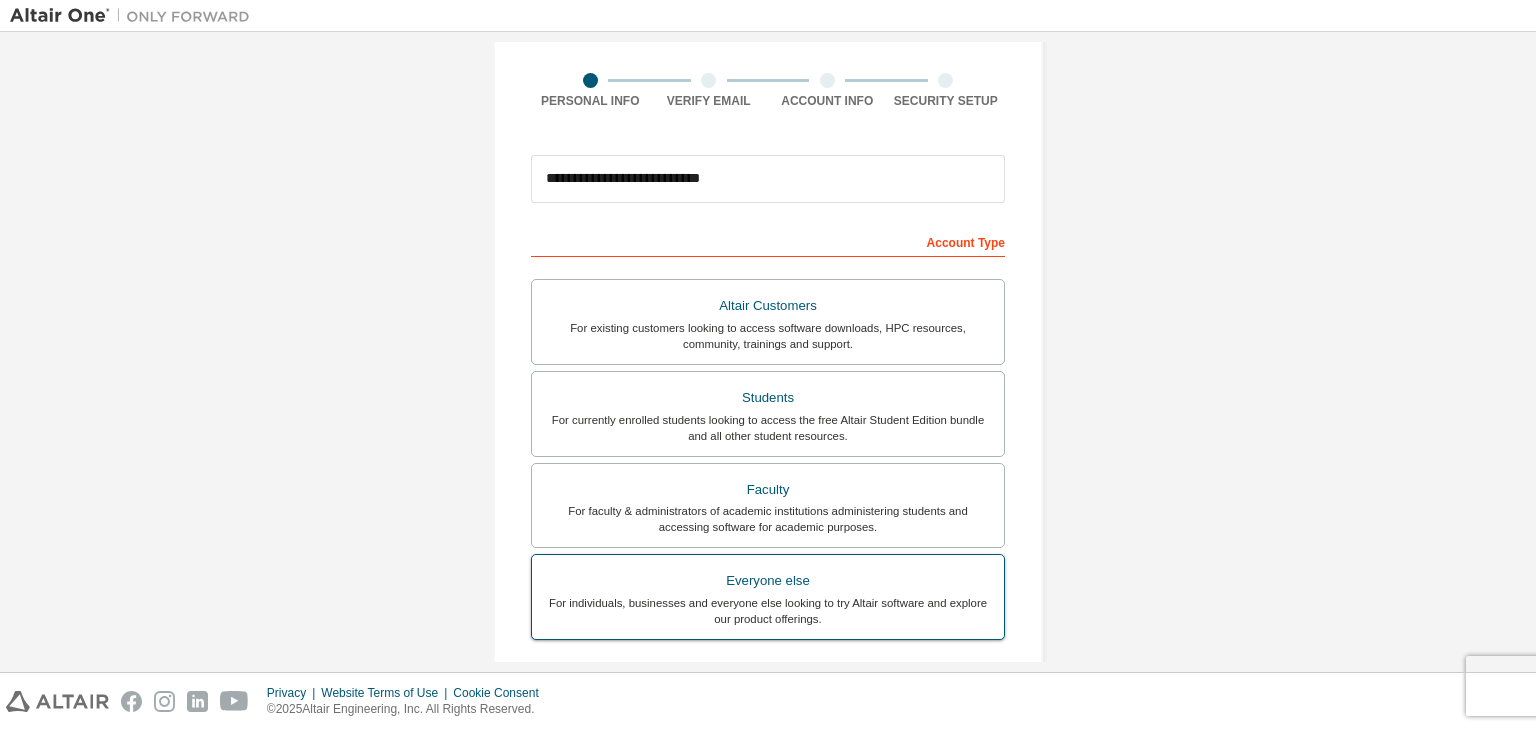 click on "For individuals, businesses and everyone else looking to try Altair software and explore our product offerings." at bounding box center [768, 611] 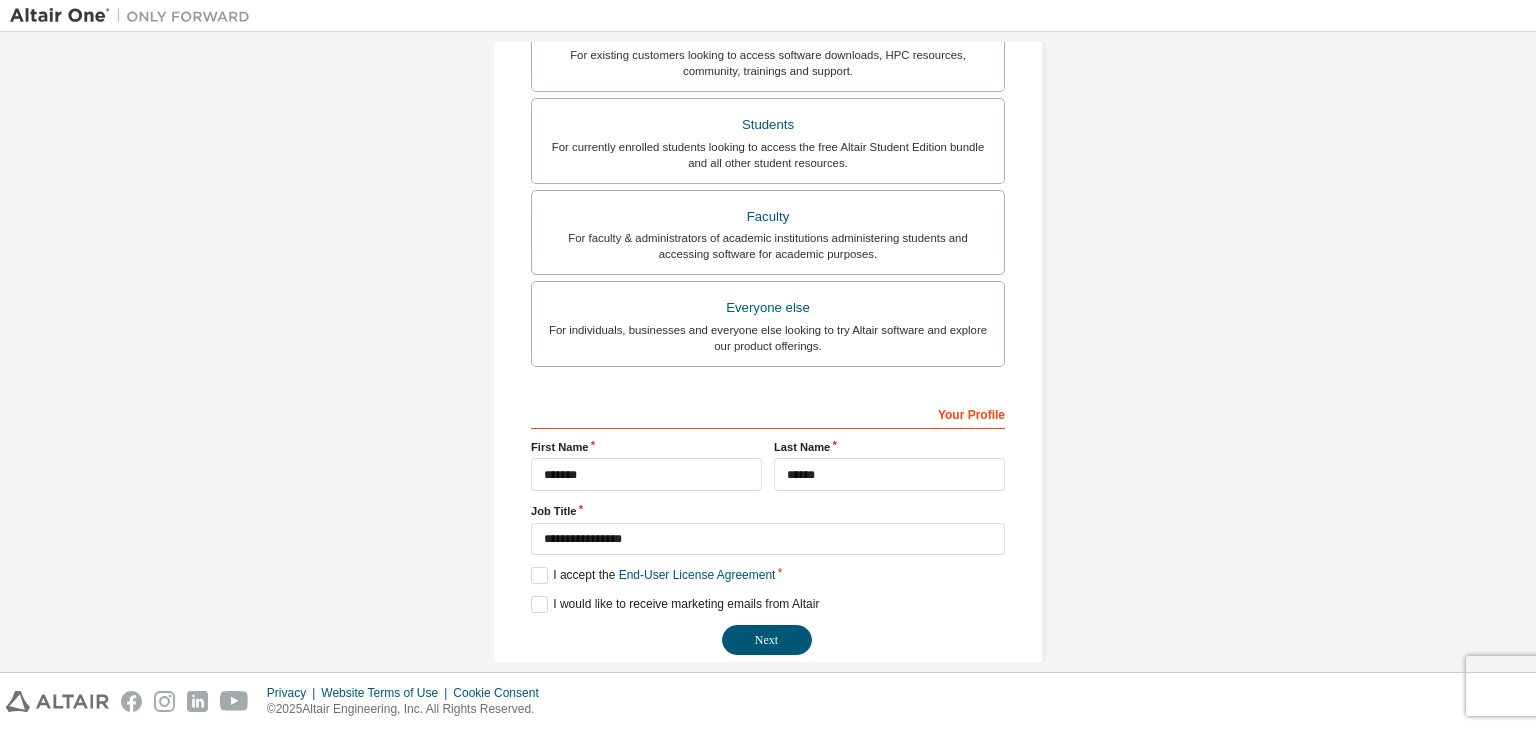 scroll, scrollTop: 416, scrollLeft: 0, axis: vertical 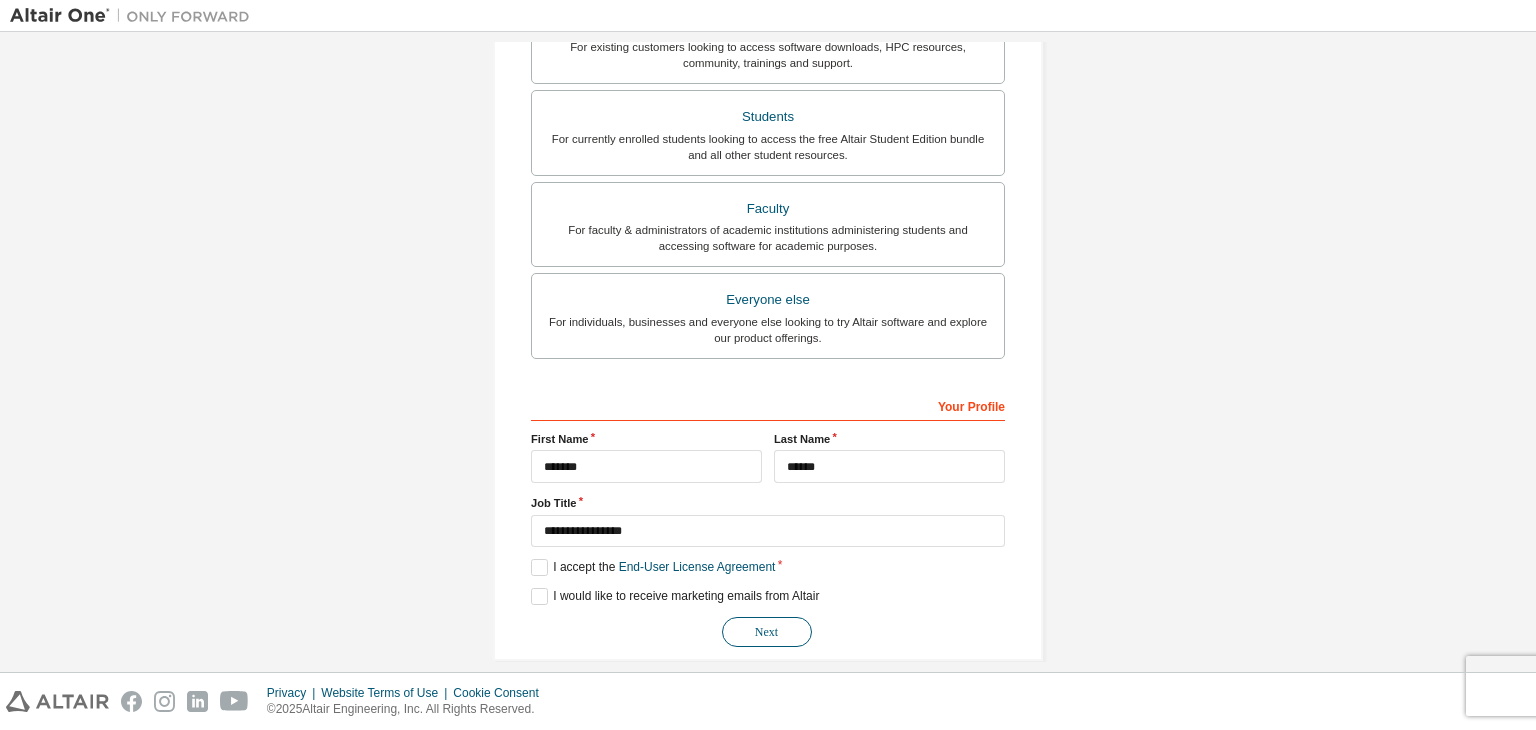 click on "Next" at bounding box center [767, 632] 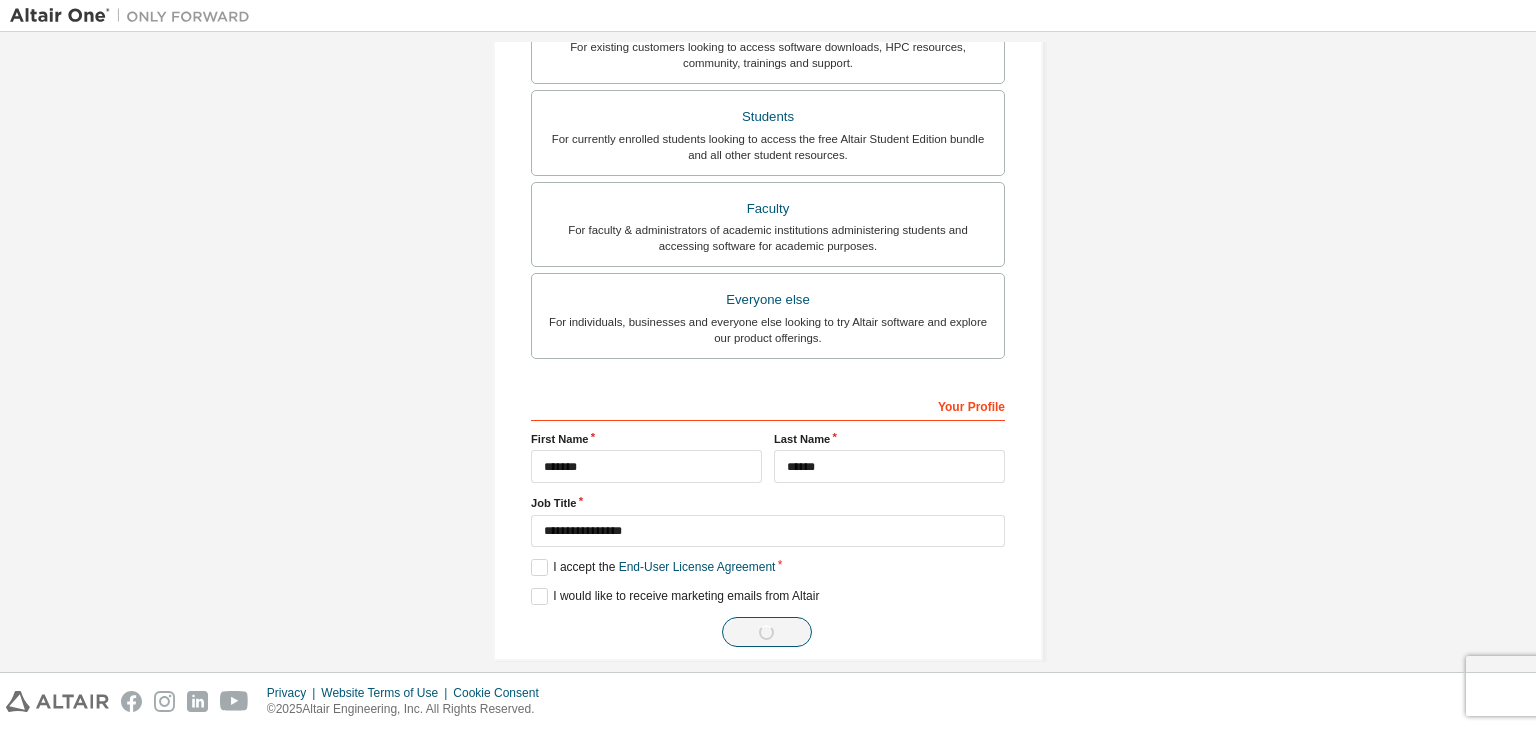 scroll, scrollTop: 0, scrollLeft: 0, axis: both 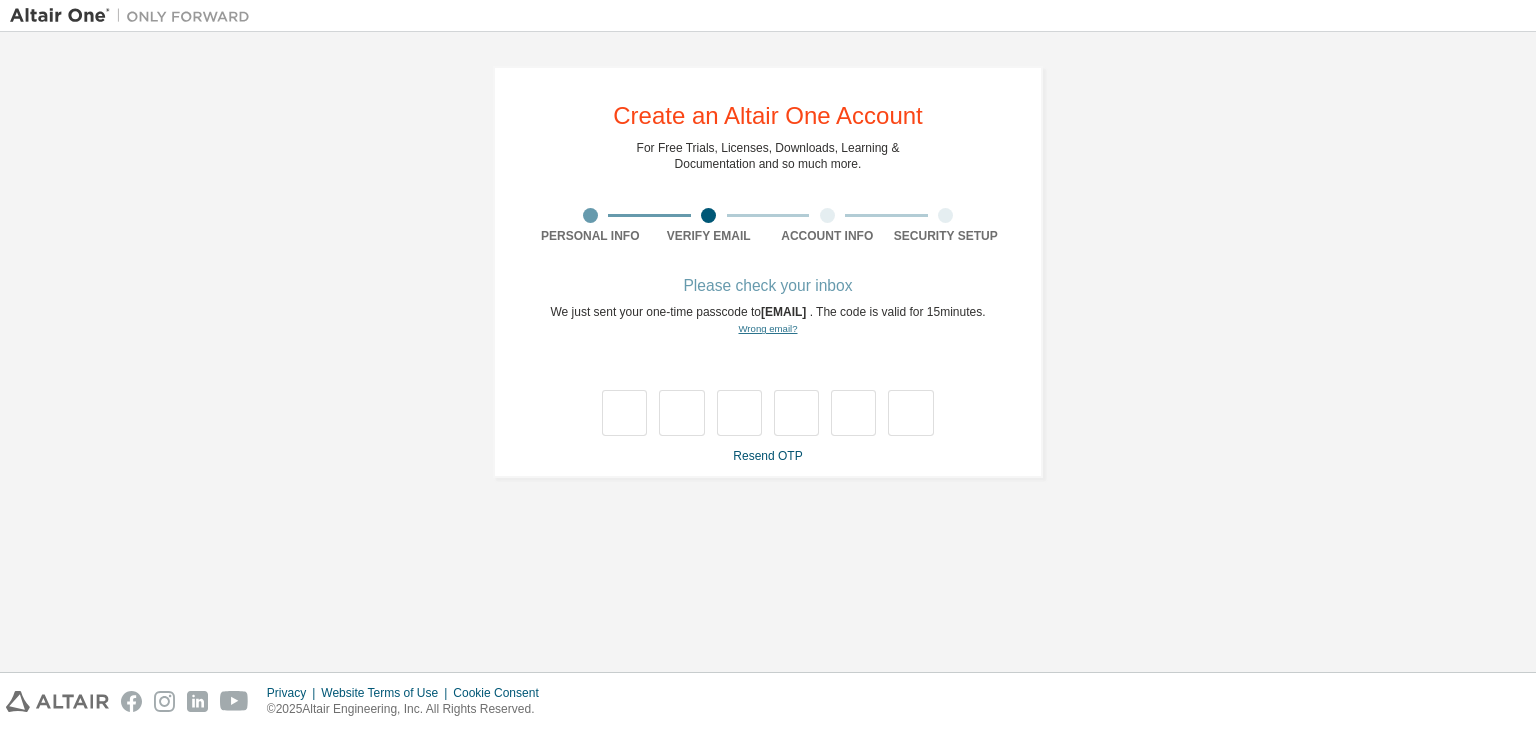 click on "Wrong email?" at bounding box center (767, 328) 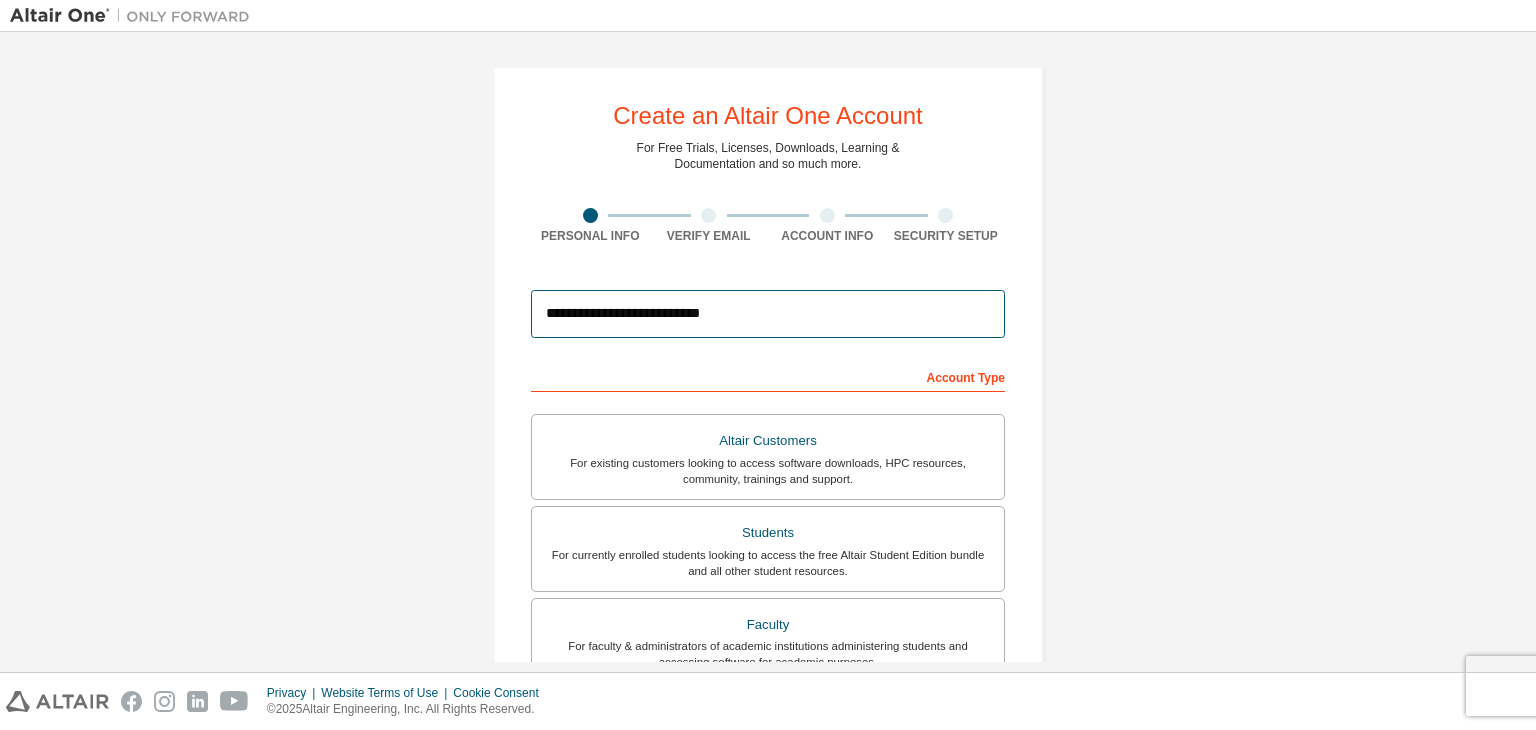 click on "**********" at bounding box center (768, 314) 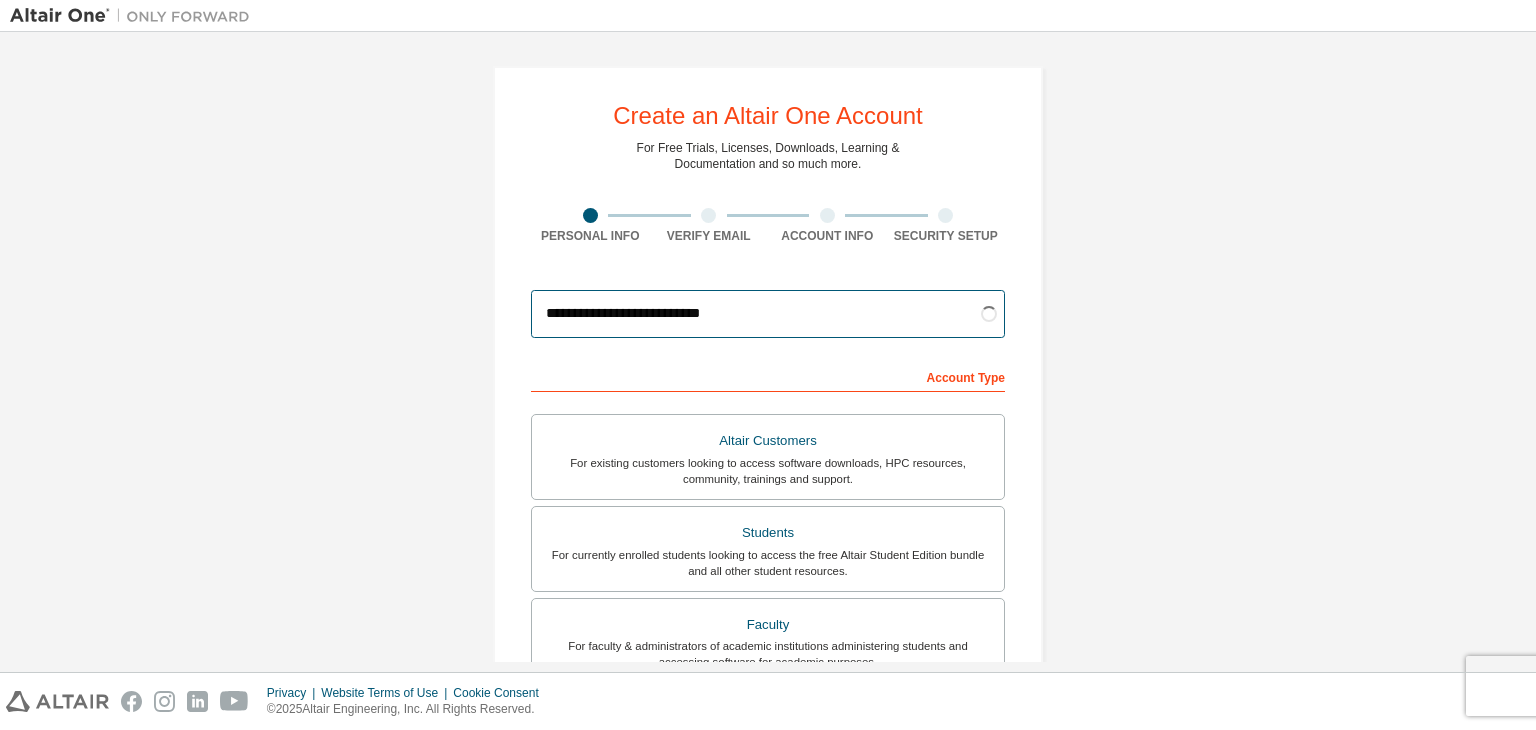 click on "**********" at bounding box center [768, 314] 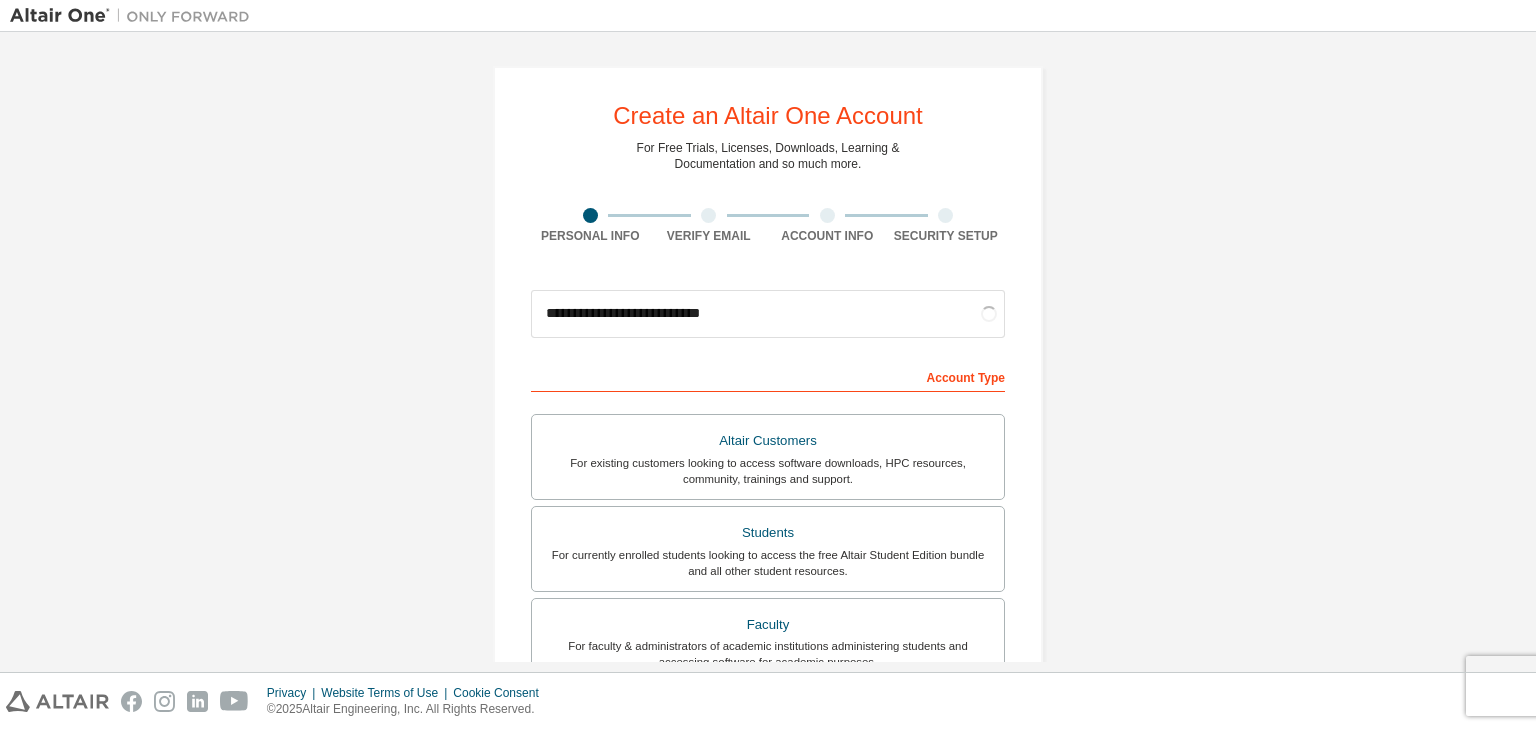 click on "**********" at bounding box center [768, 571] 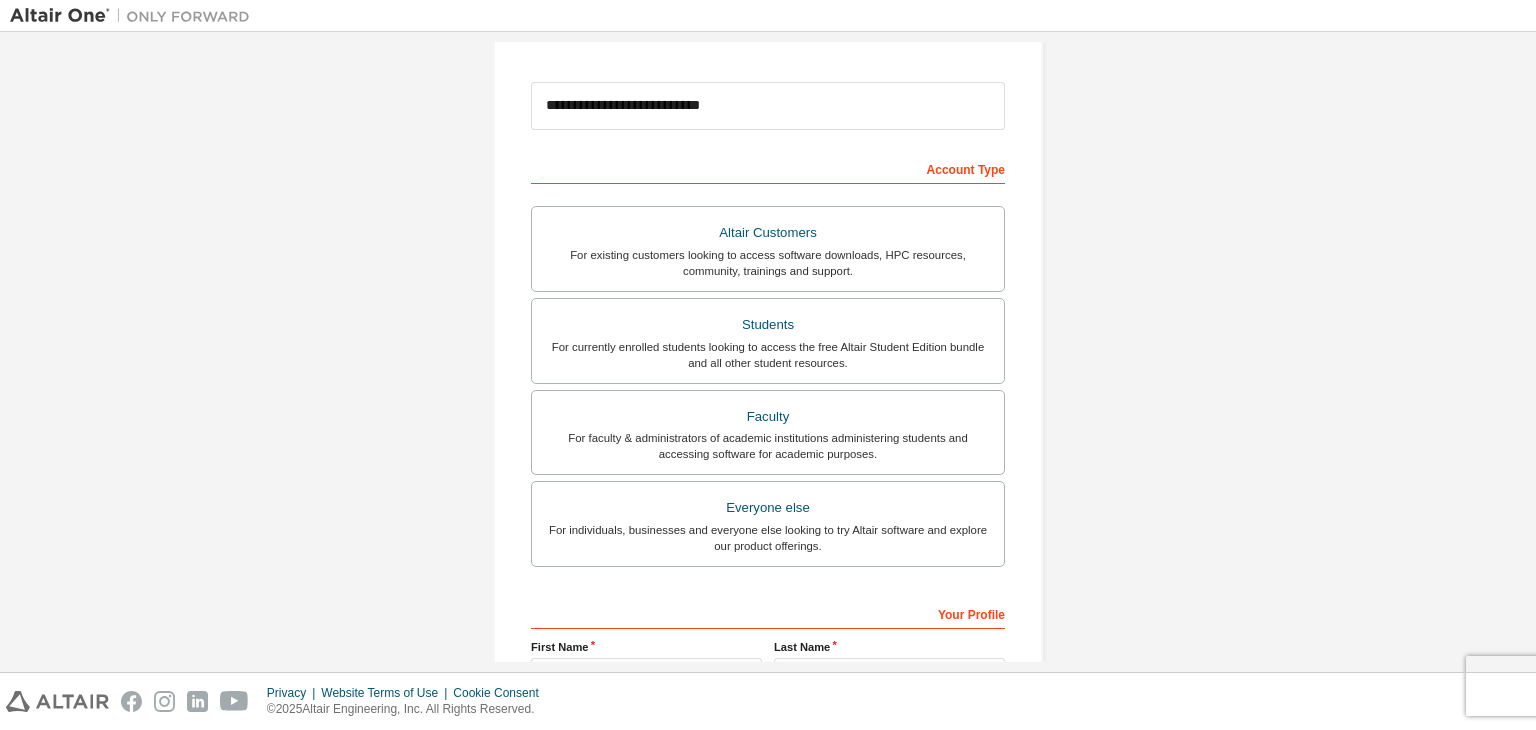 scroll, scrollTop: 226, scrollLeft: 0, axis: vertical 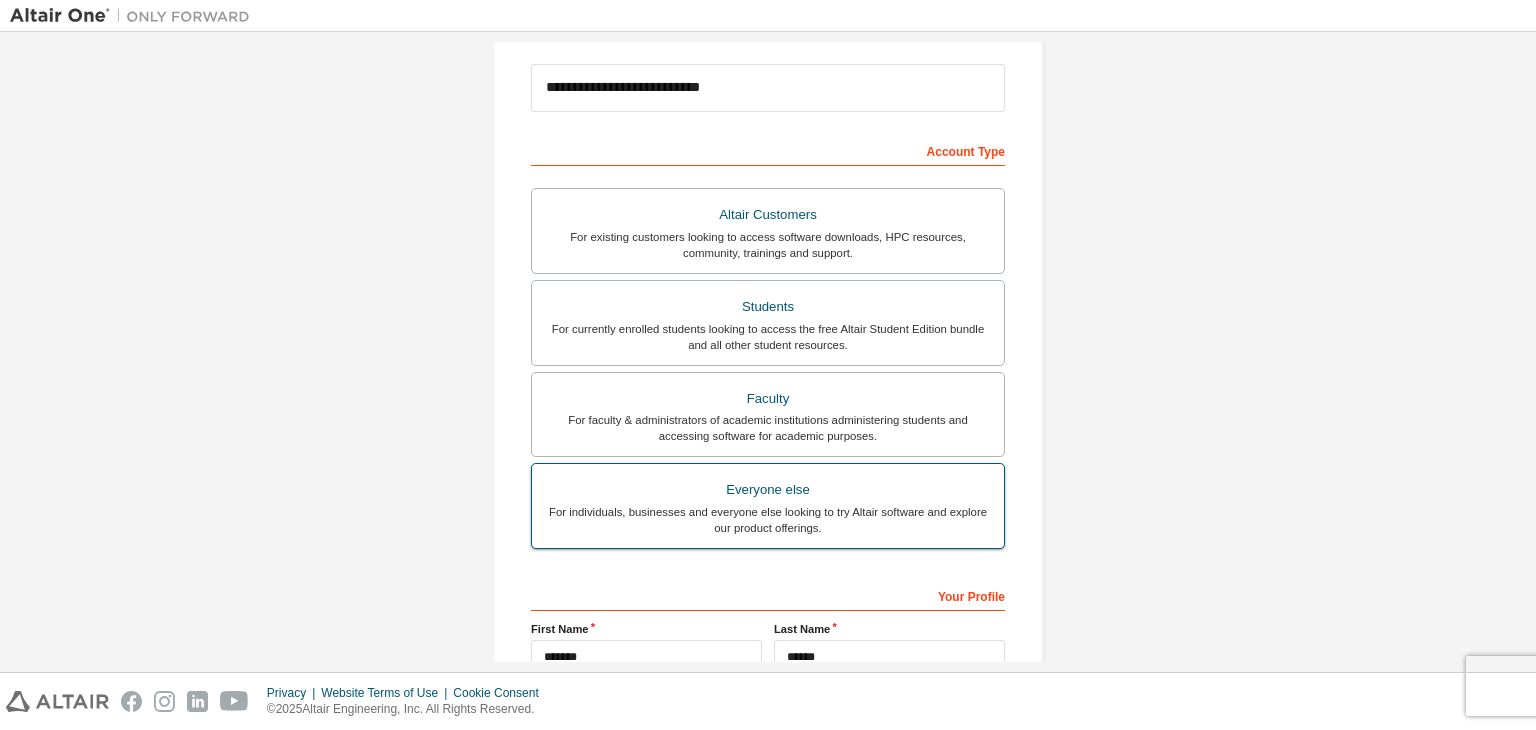 click on "For individuals, businesses and everyone else looking to try Altair software and explore our product offerings." at bounding box center (768, 520) 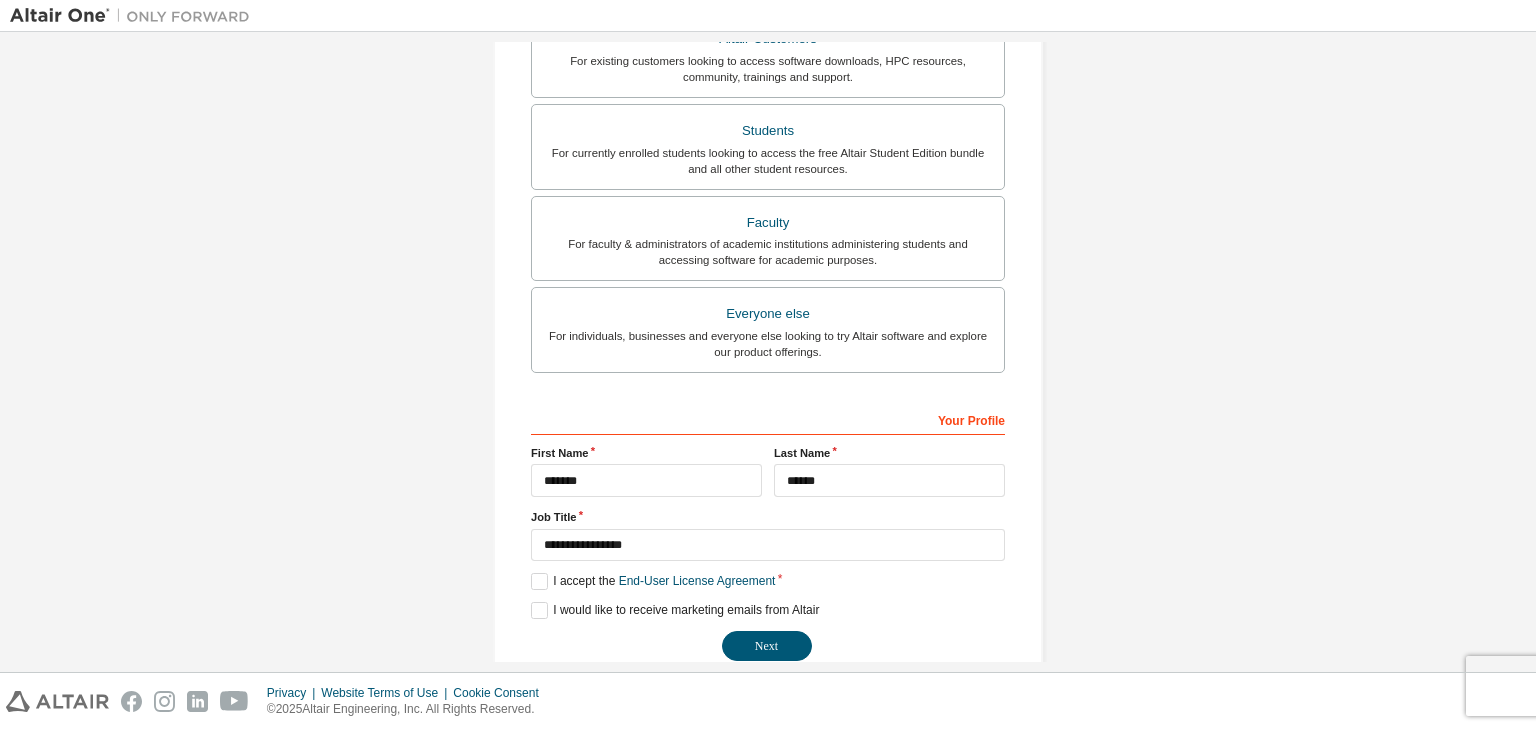 scroll, scrollTop: 435, scrollLeft: 0, axis: vertical 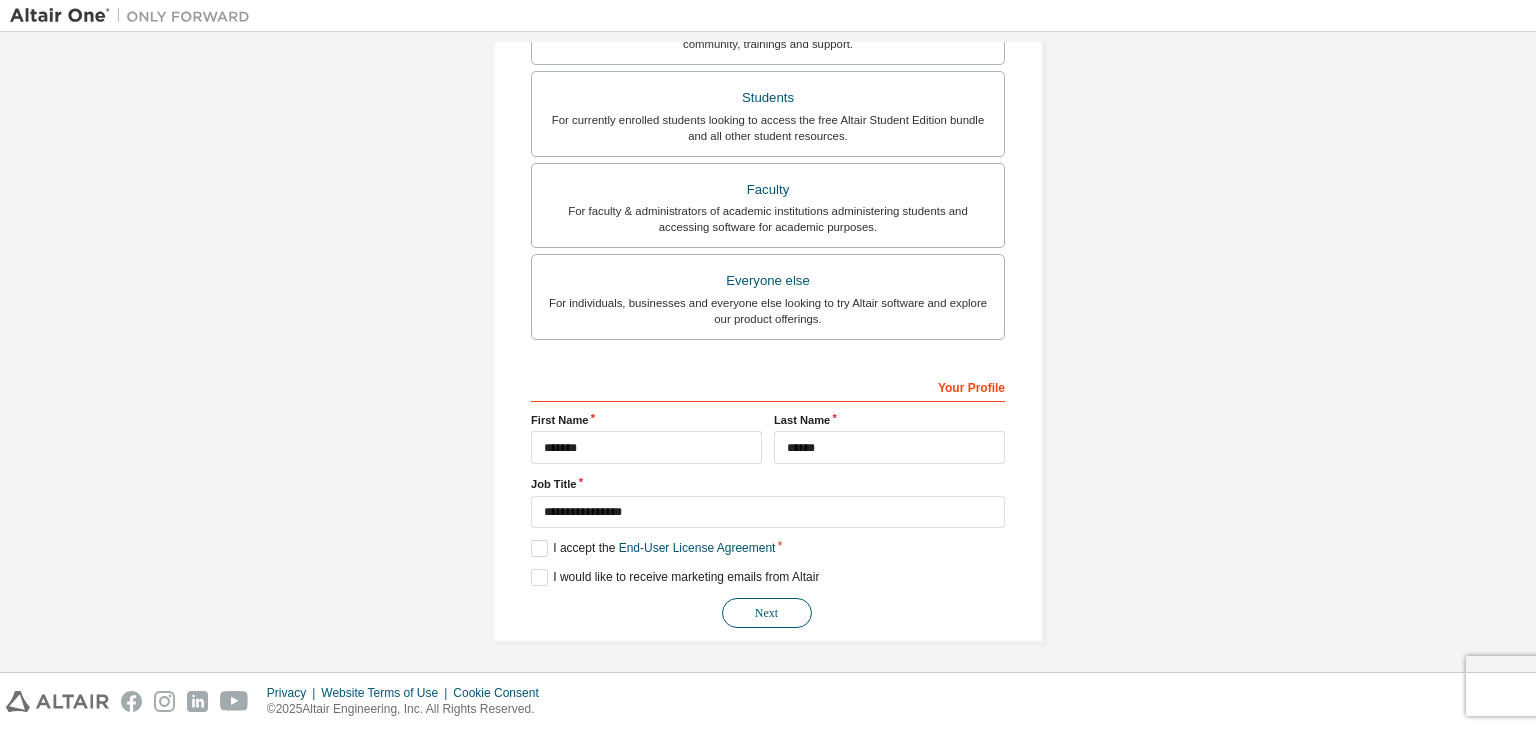 click on "Next" at bounding box center [767, 613] 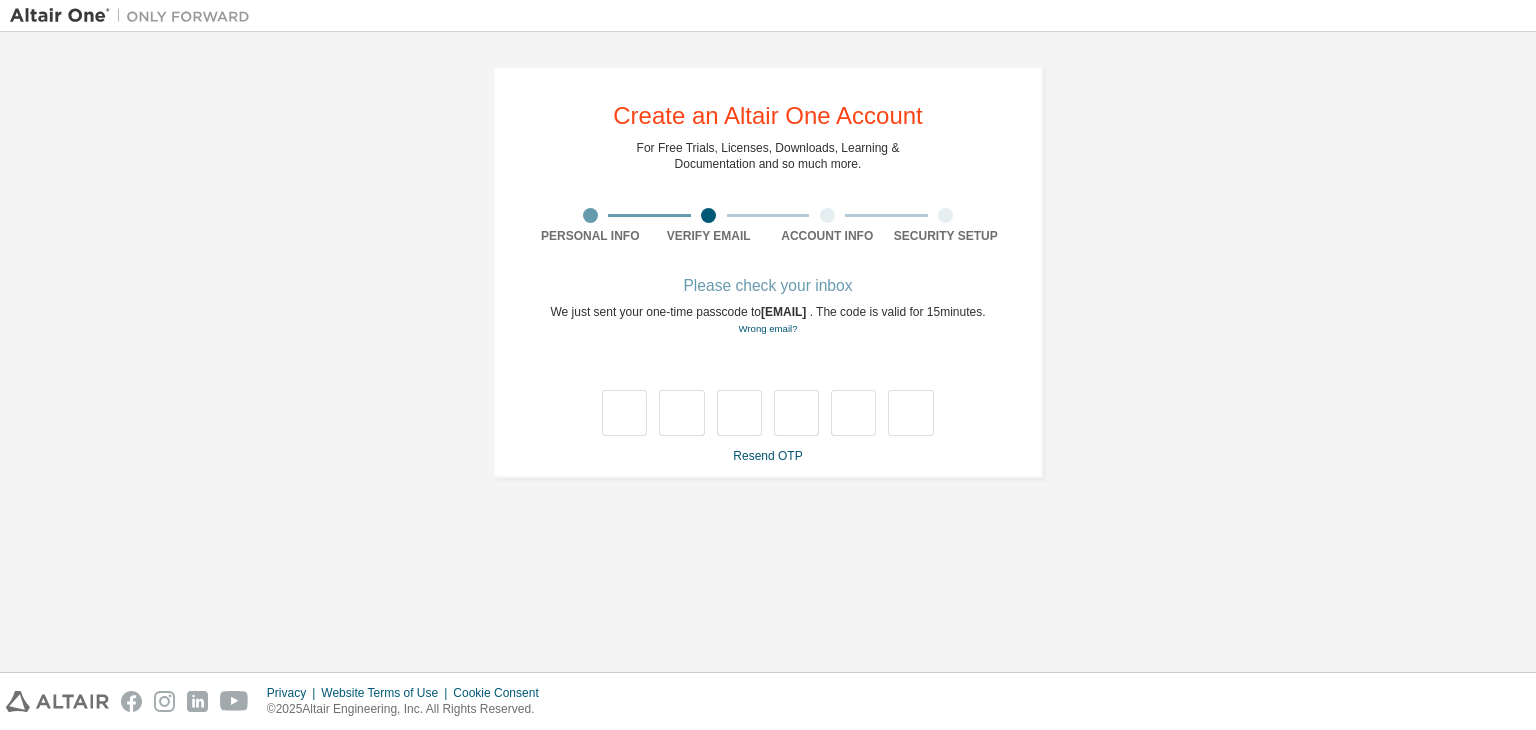 scroll, scrollTop: 0, scrollLeft: 0, axis: both 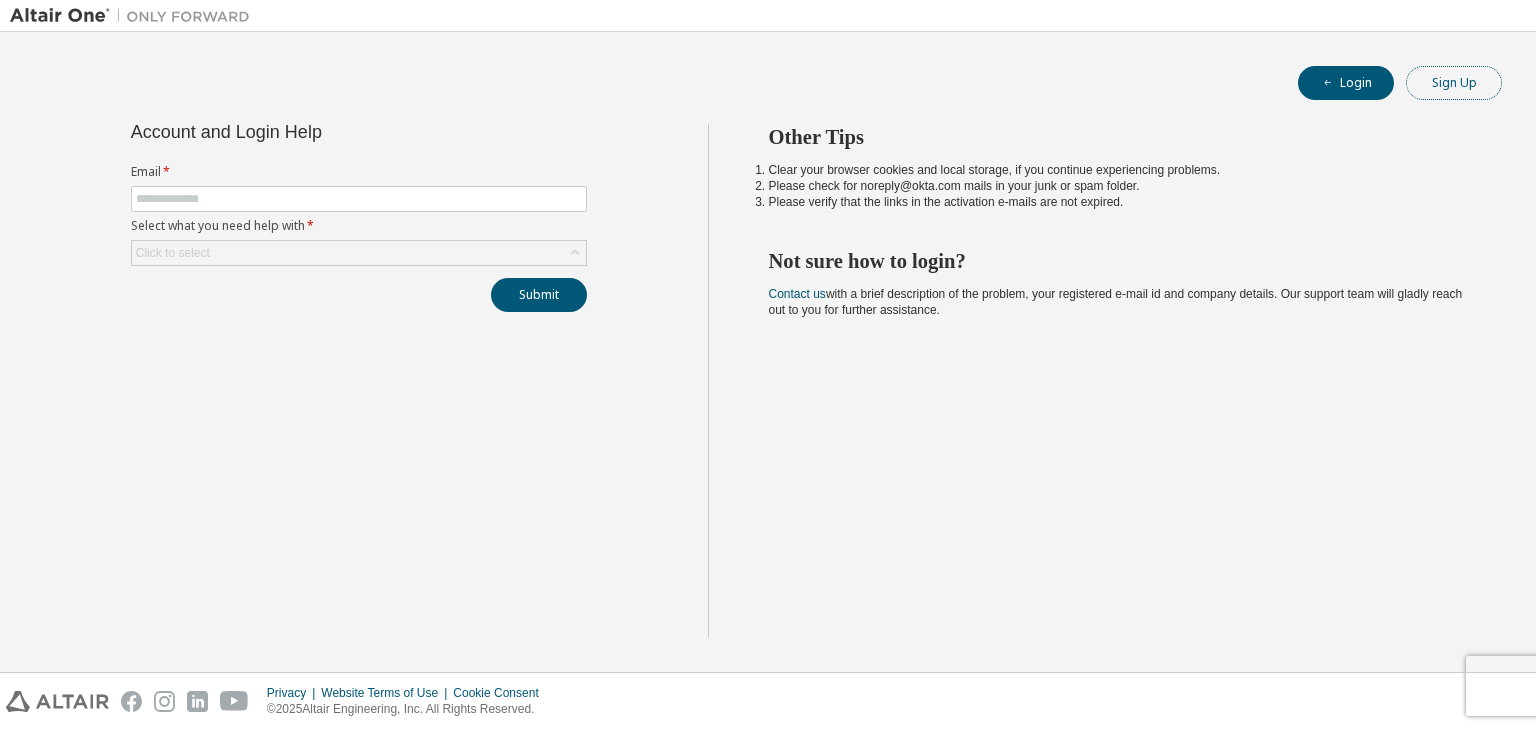 click on "Sign Up" at bounding box center (1454, 83) 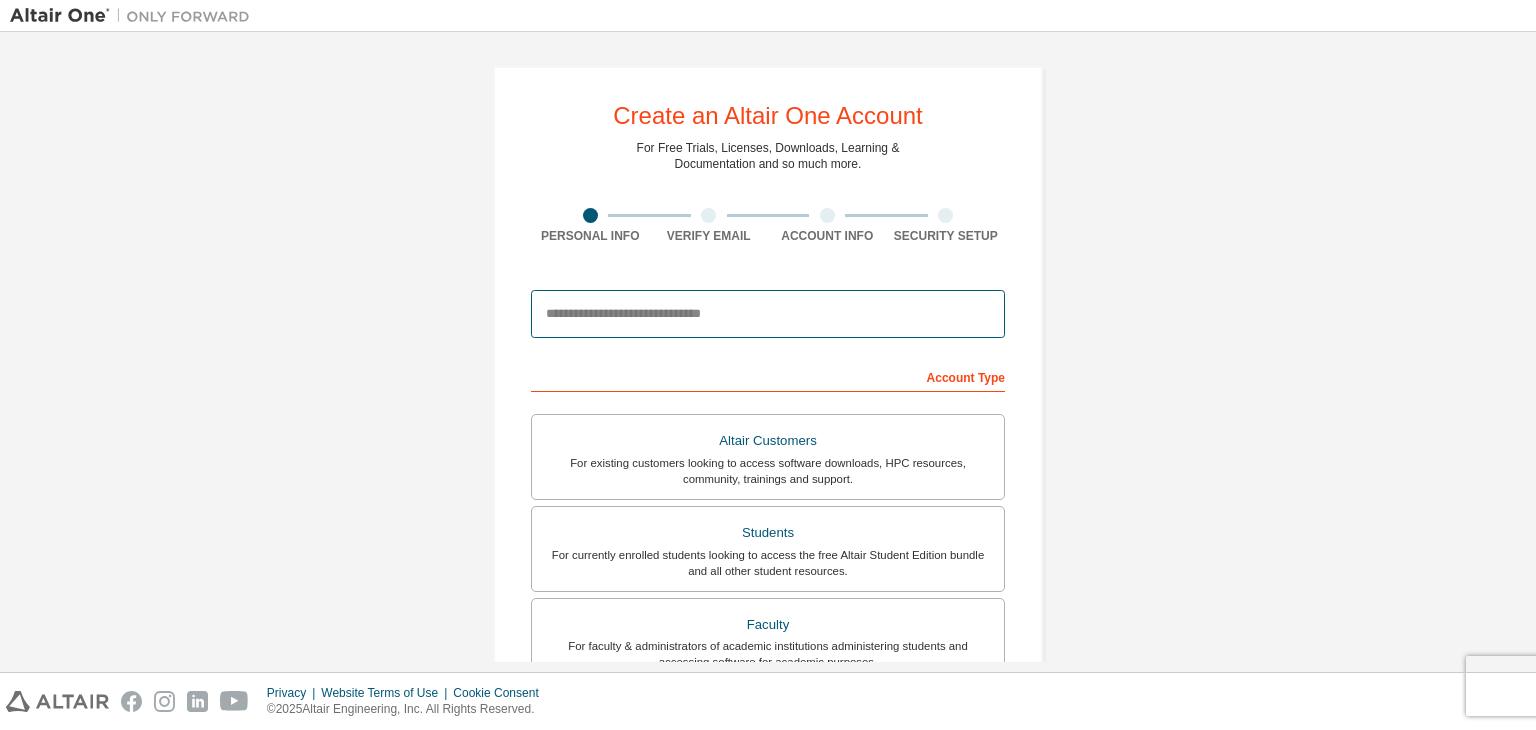 click at bounding box center [768, 314] 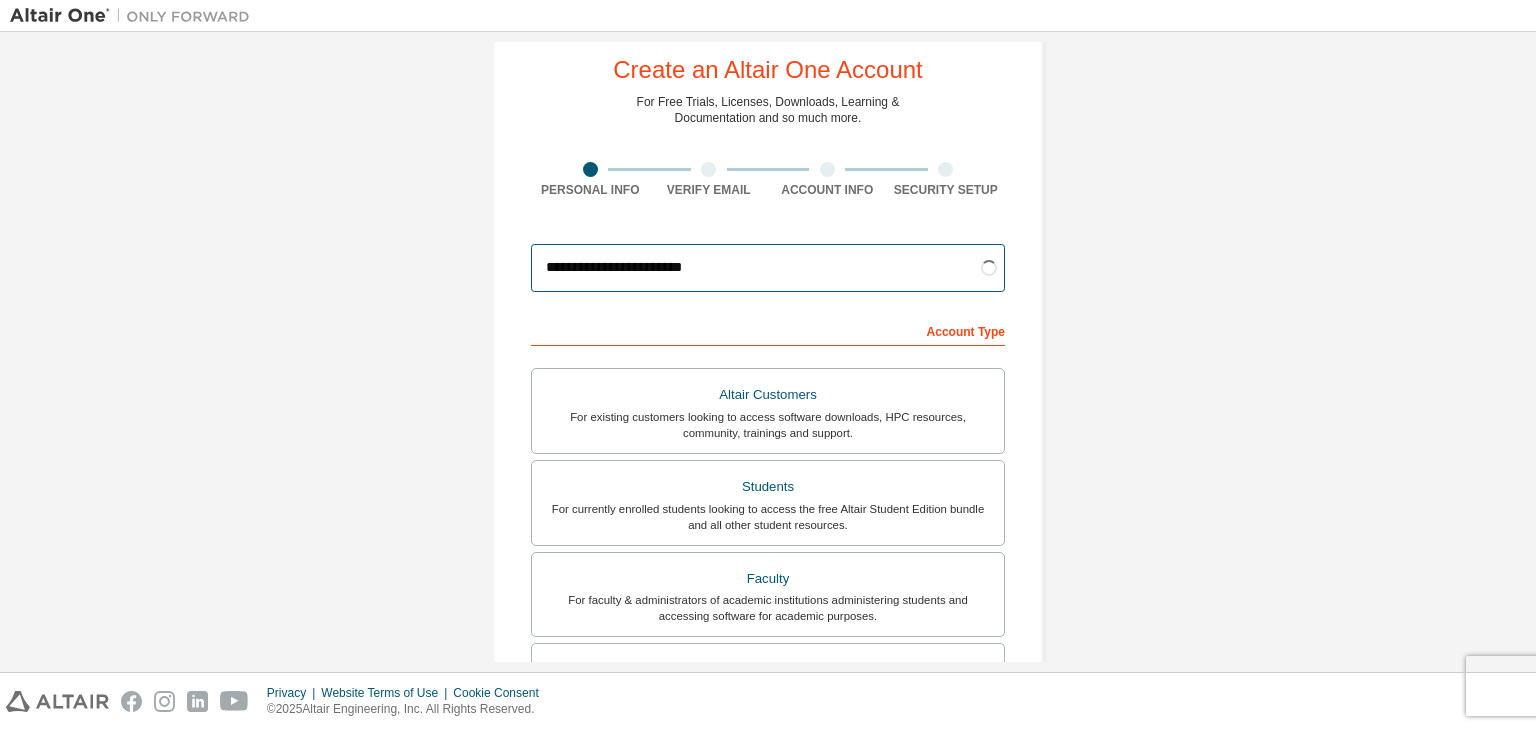 scroll, scrollTop: 44, scrollLeft: 0, axis: vertical 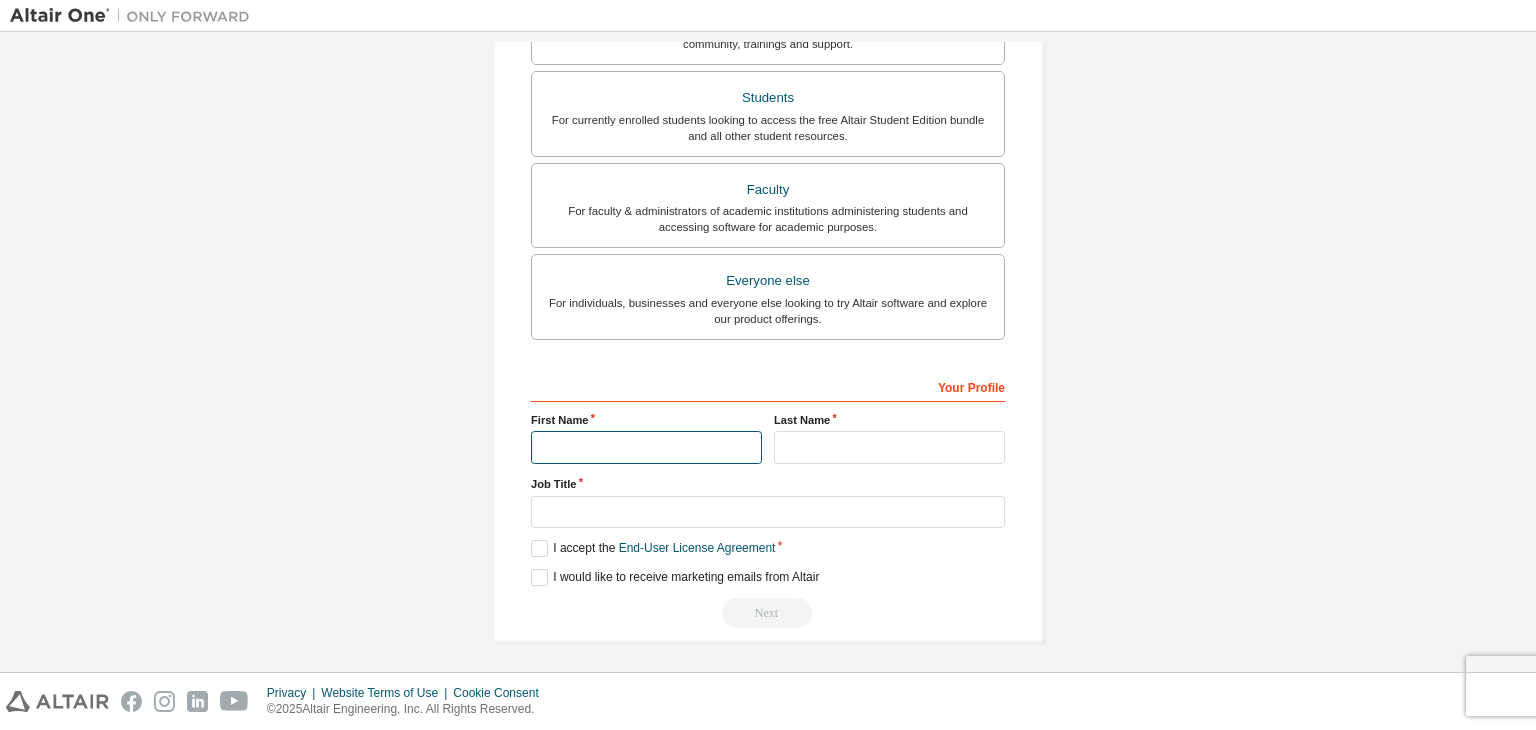 click at bounding box center (646, 447) 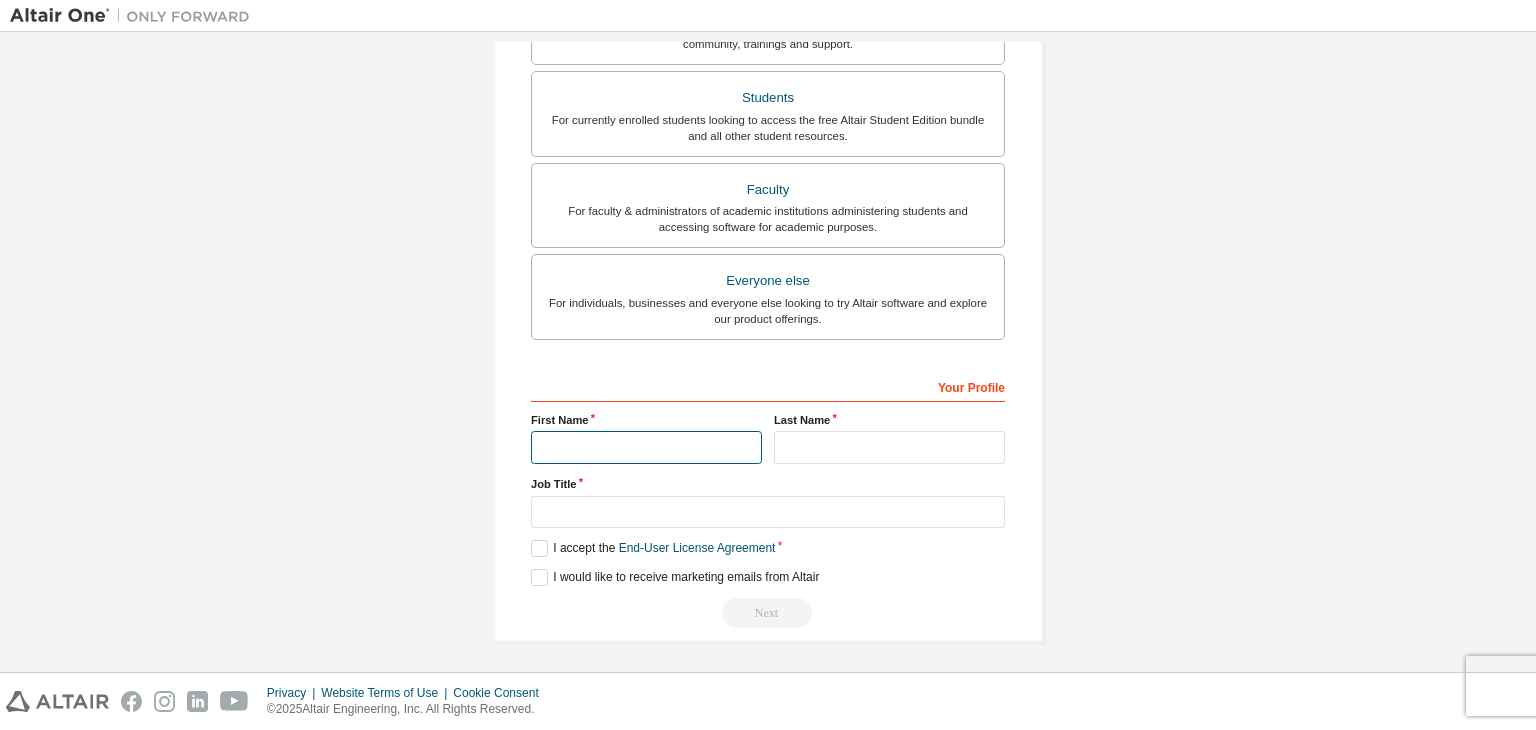 type on "*******" 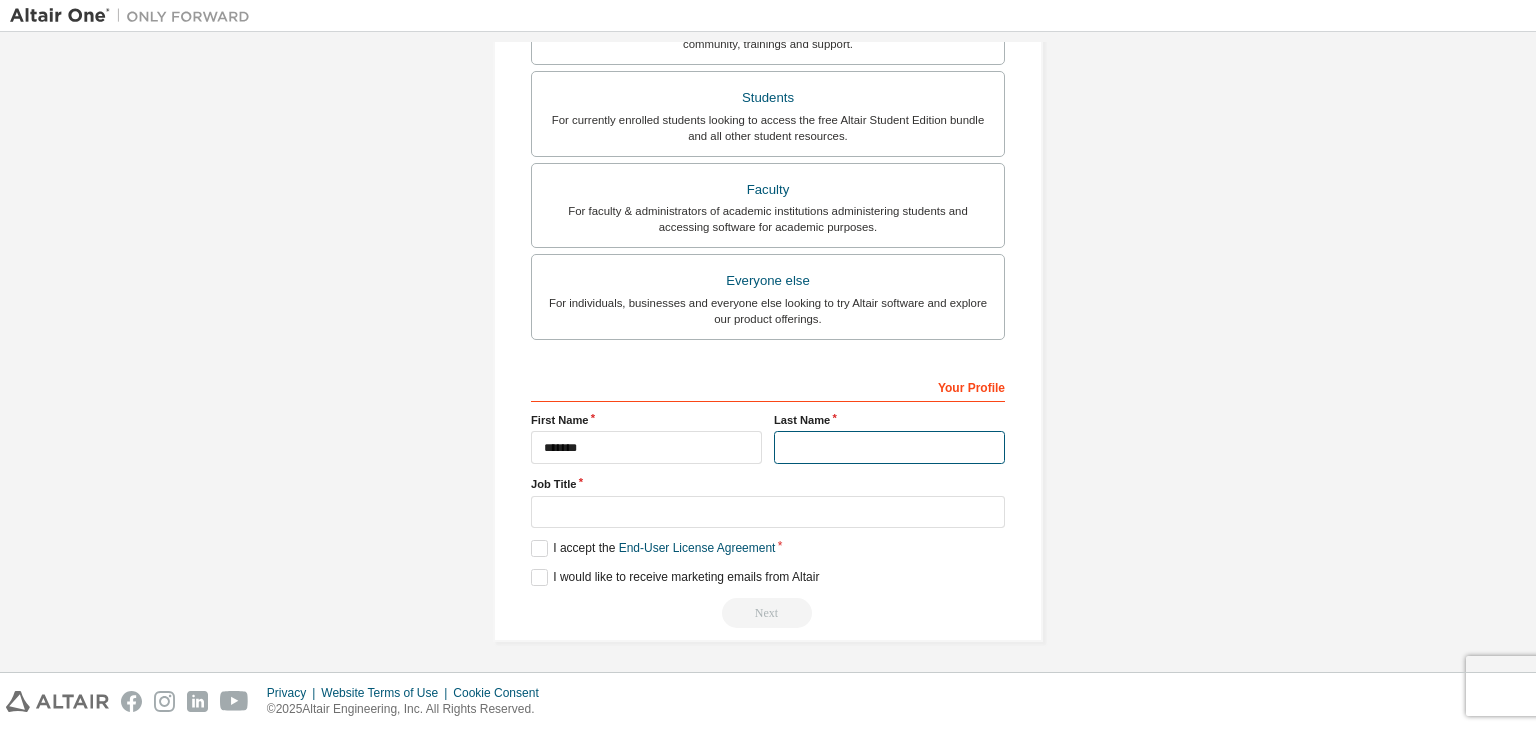 click at bounding box center [889, 447] 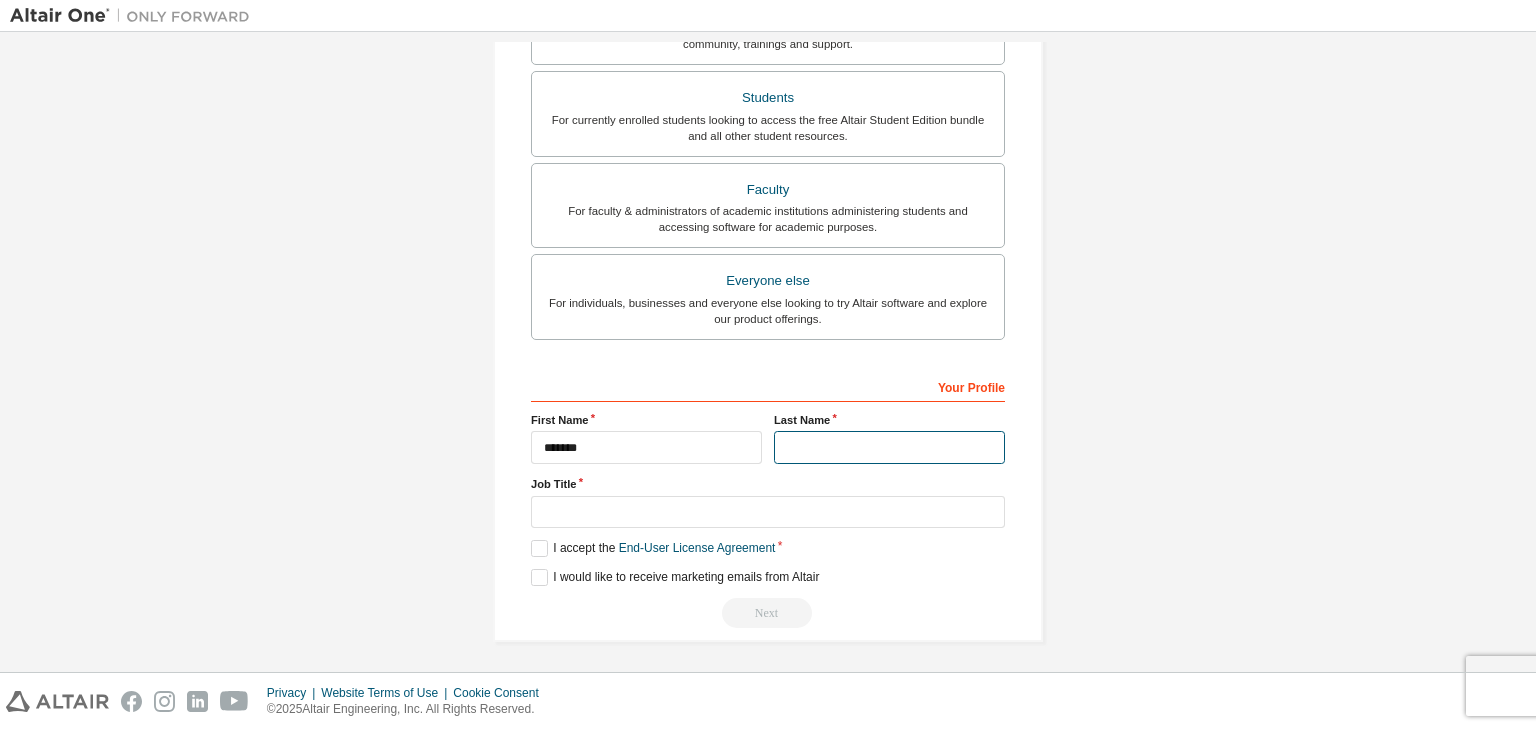 type on "******" 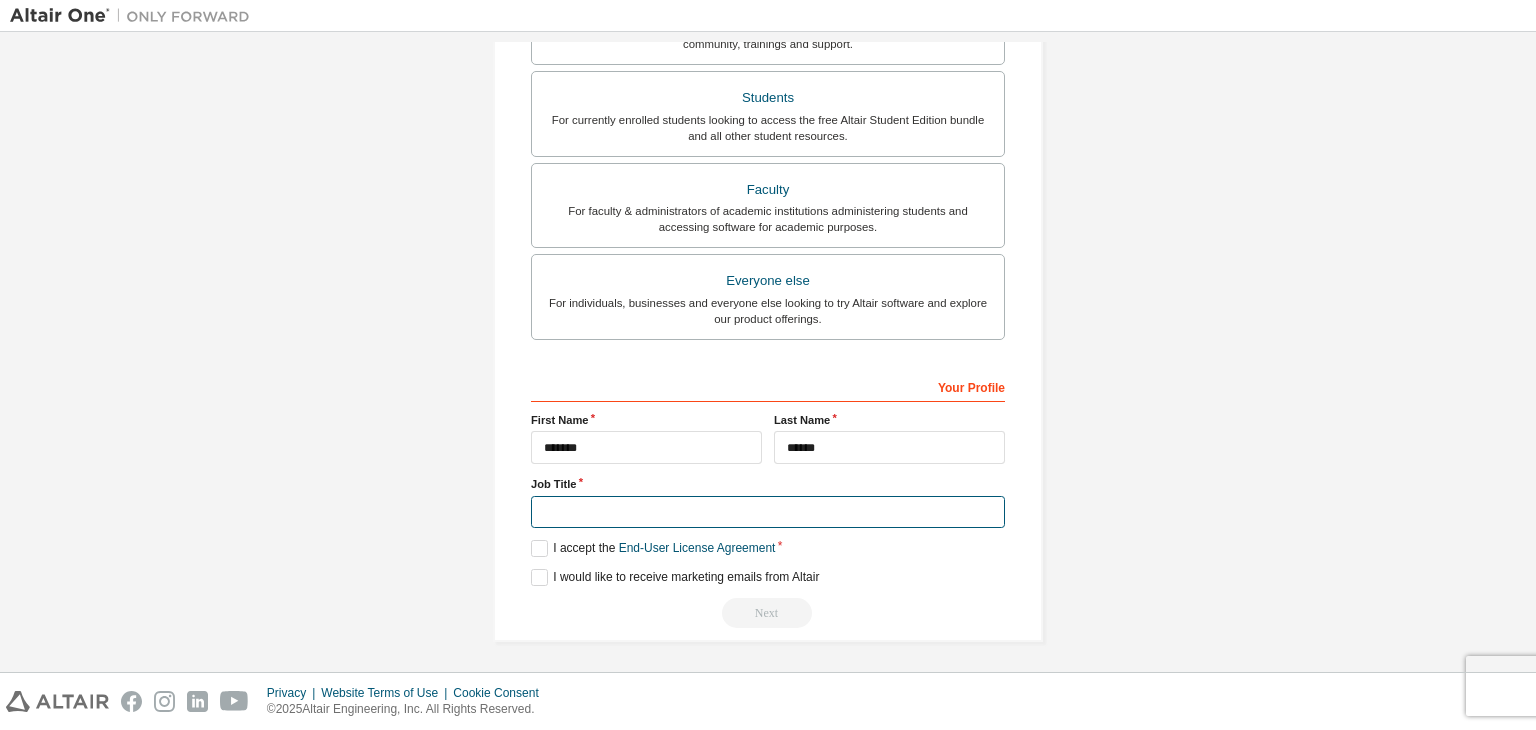 click at bounding box center (768, 512) 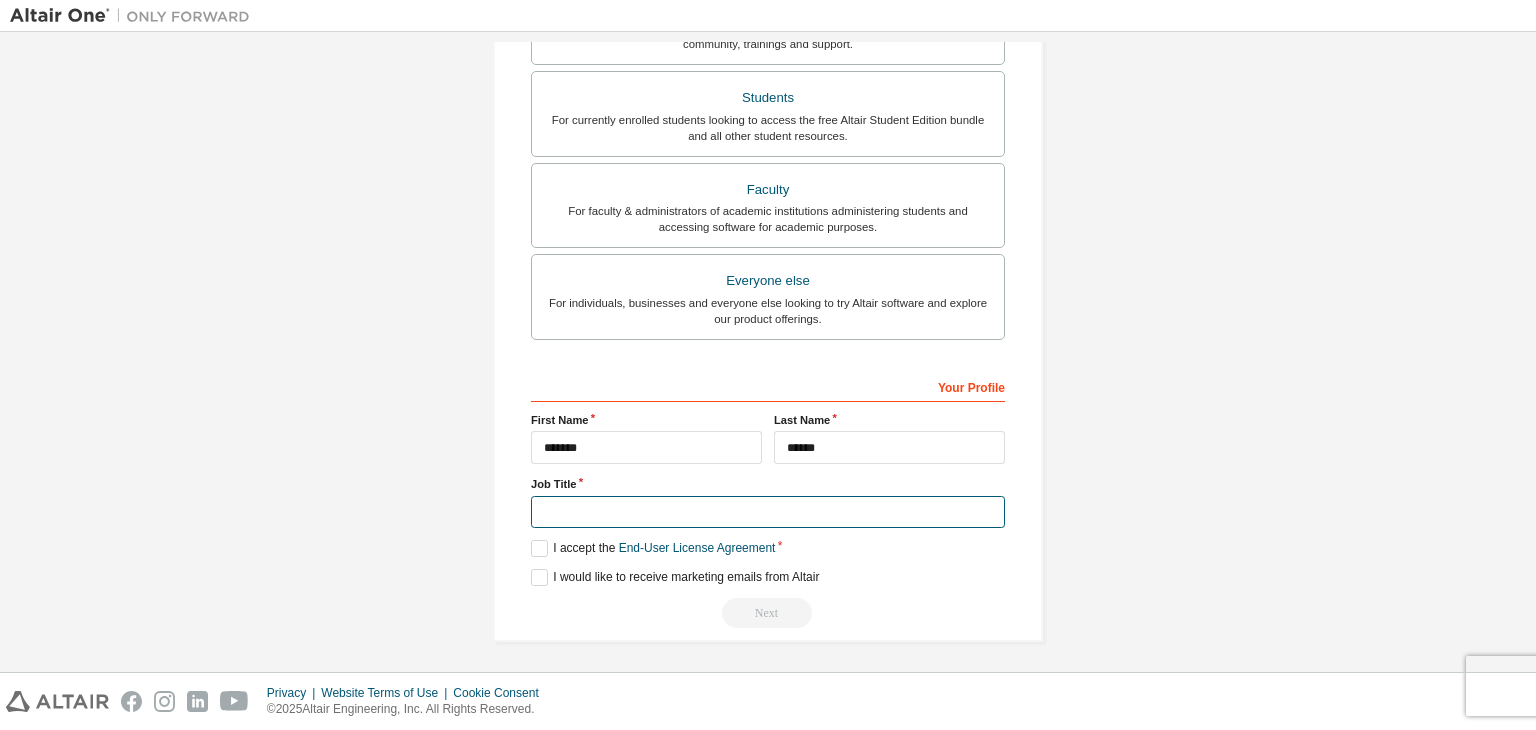 type on "**********" 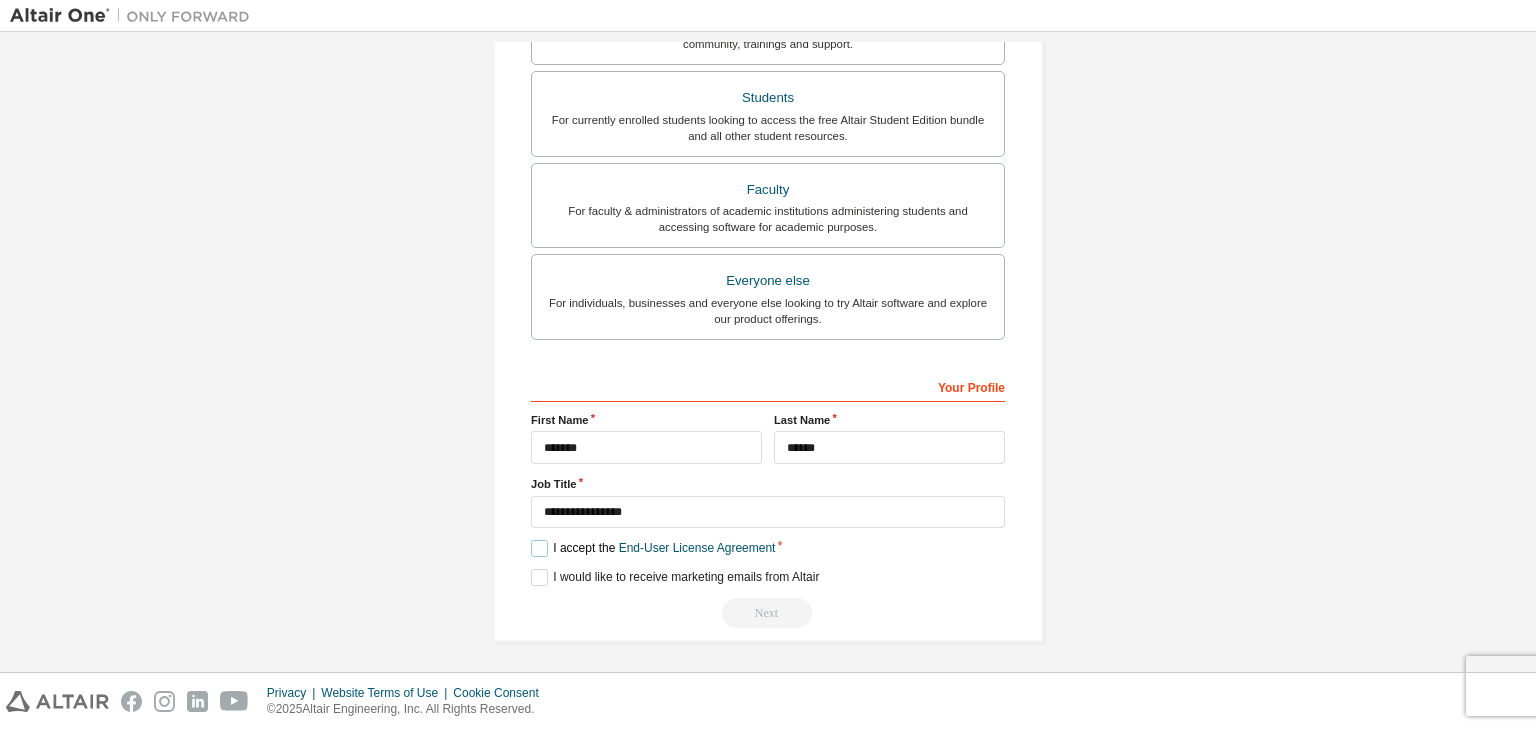 click on "I accept the    End-User License Agreement" at bounding box center [653, 548] 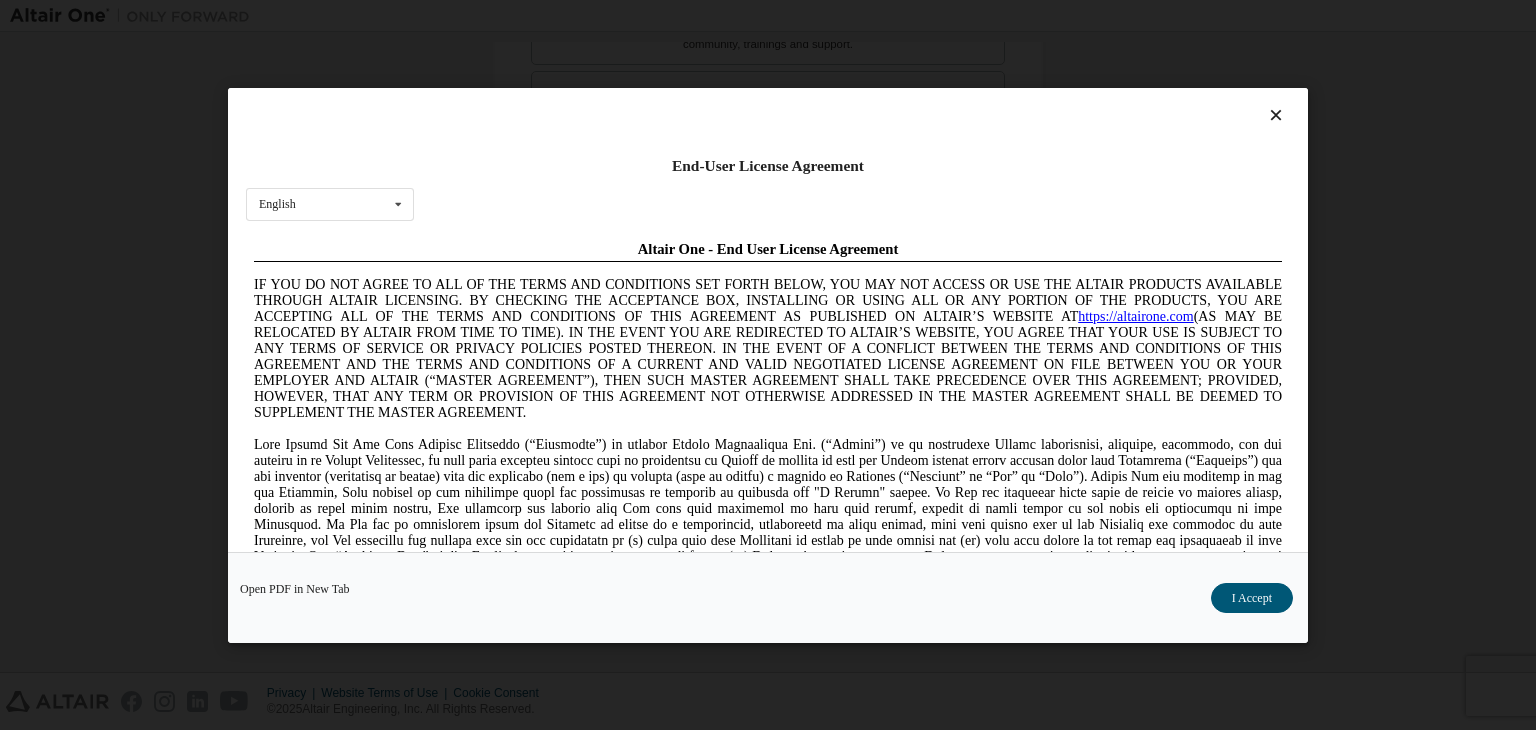 scroll, scrollTop: 0, scrollLeft: 0, axis: both 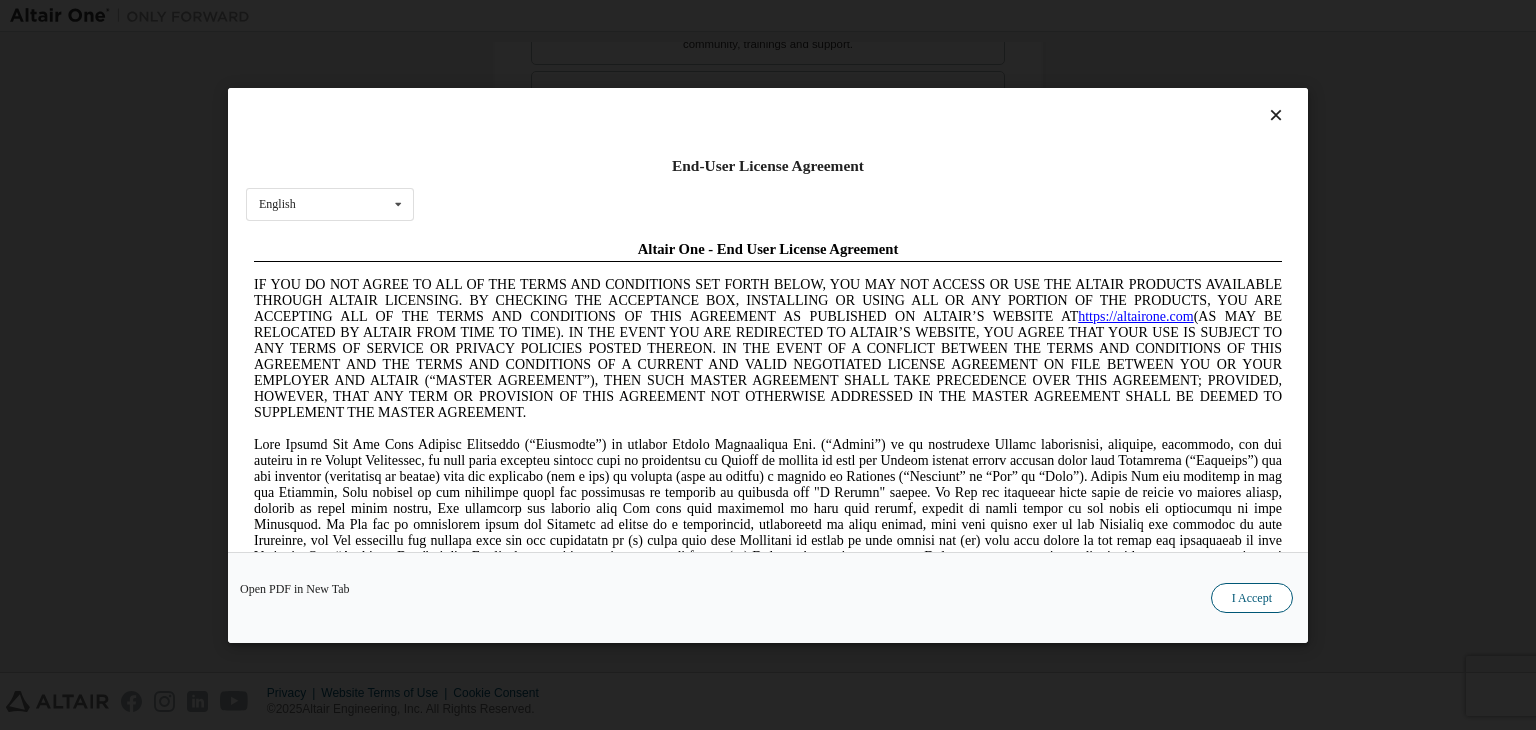 click on "I Accept" at bounding box center [1252, 598] 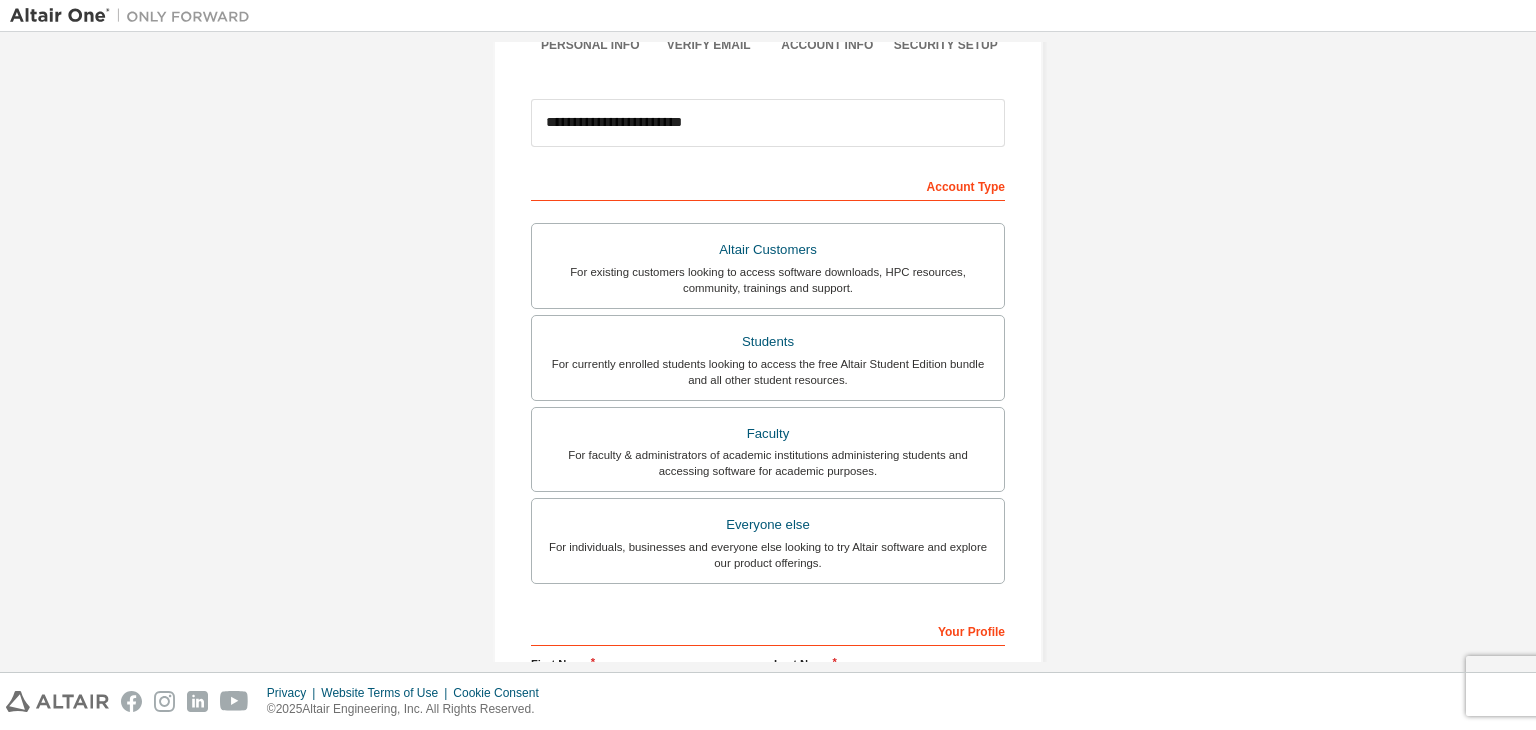 scroll, scrollTop: 177, scrollLeft: 0, axis: vertical 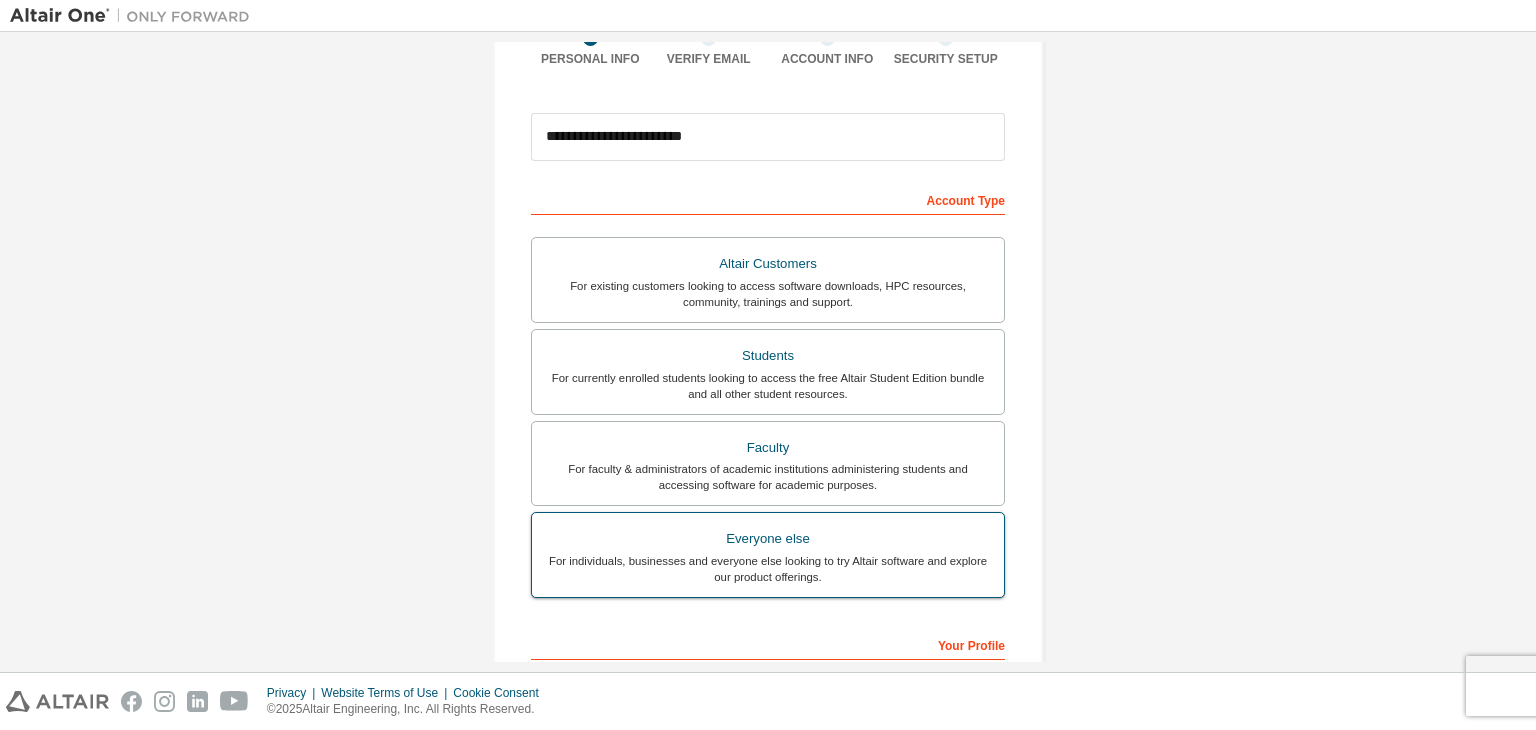 click on "For individuals, businesses and everyone else looking to try Altair software and explore our product offerings." at bounding box center (768, 569) 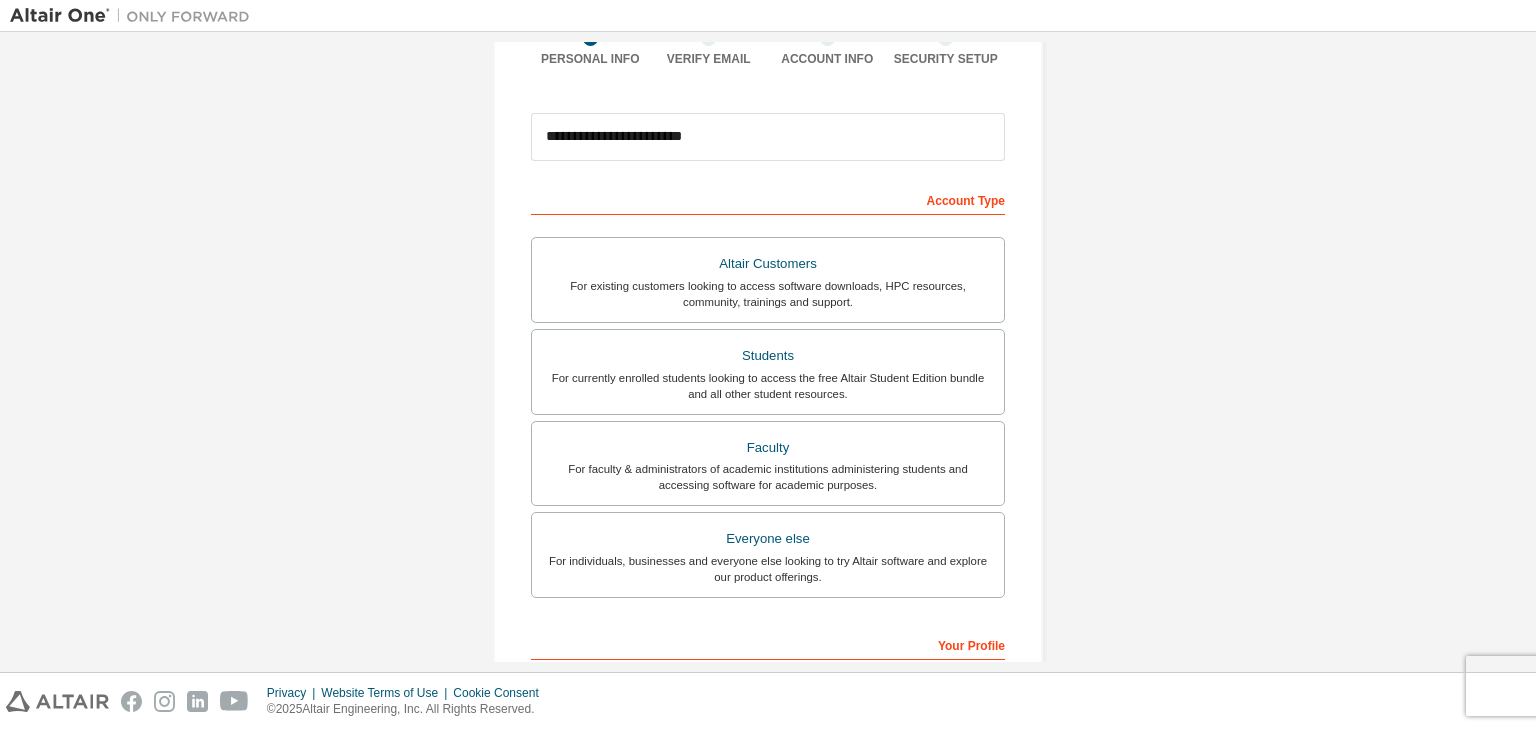 scroll, scrollTop: 435, scrollLeft: 0, axis: vertical 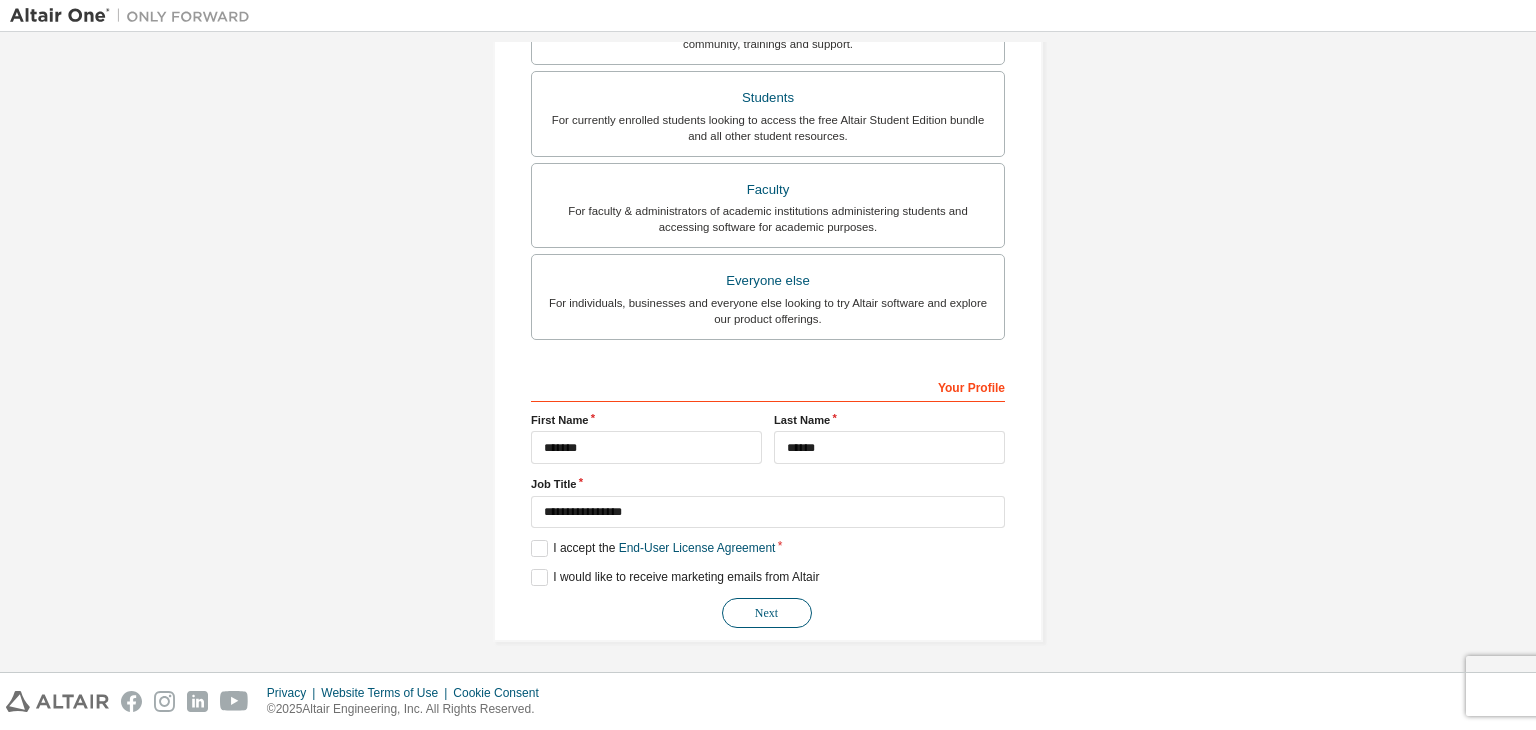 click on "Next" at bounding box center (767, 613) 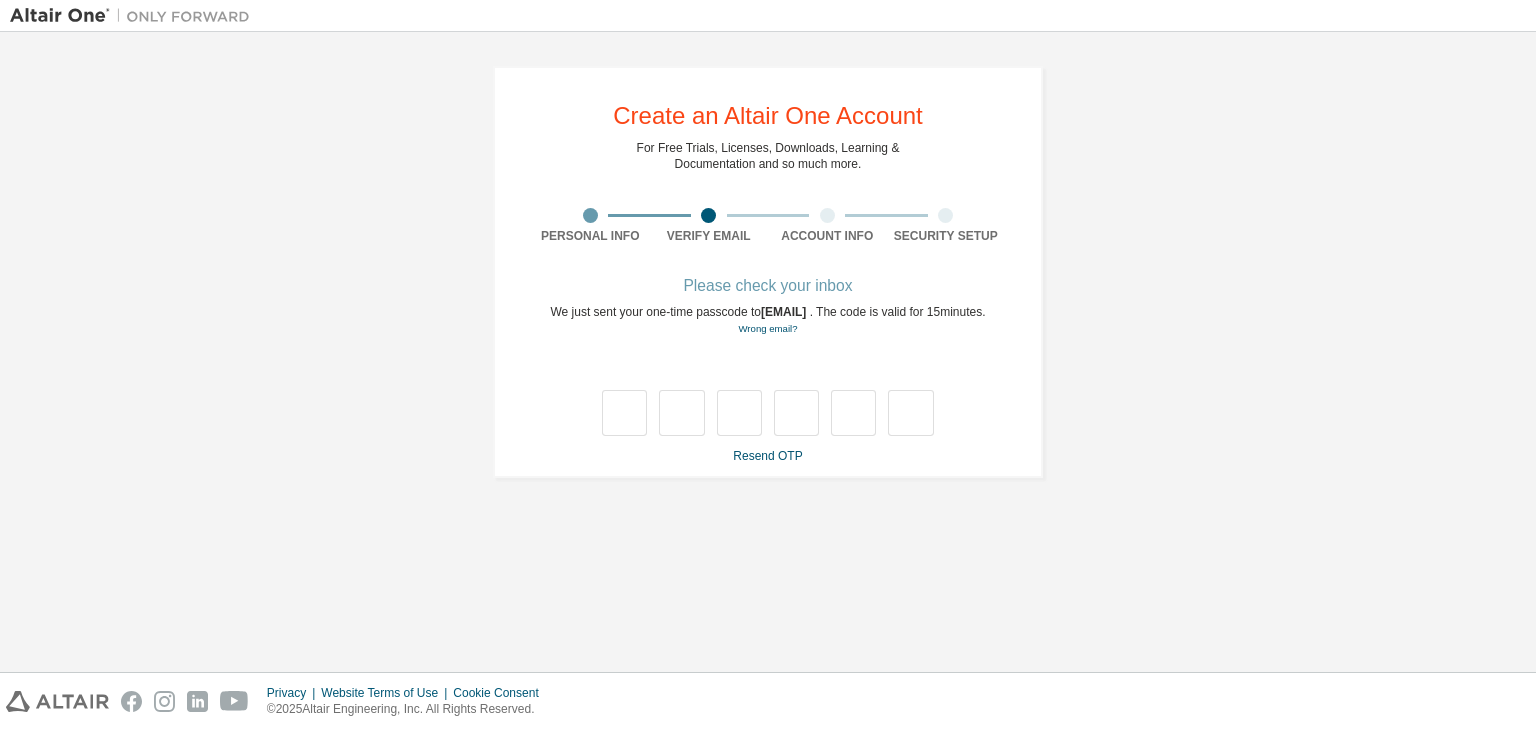 scroll, scrollTop: 0, scrollLeft: 0, axis: both 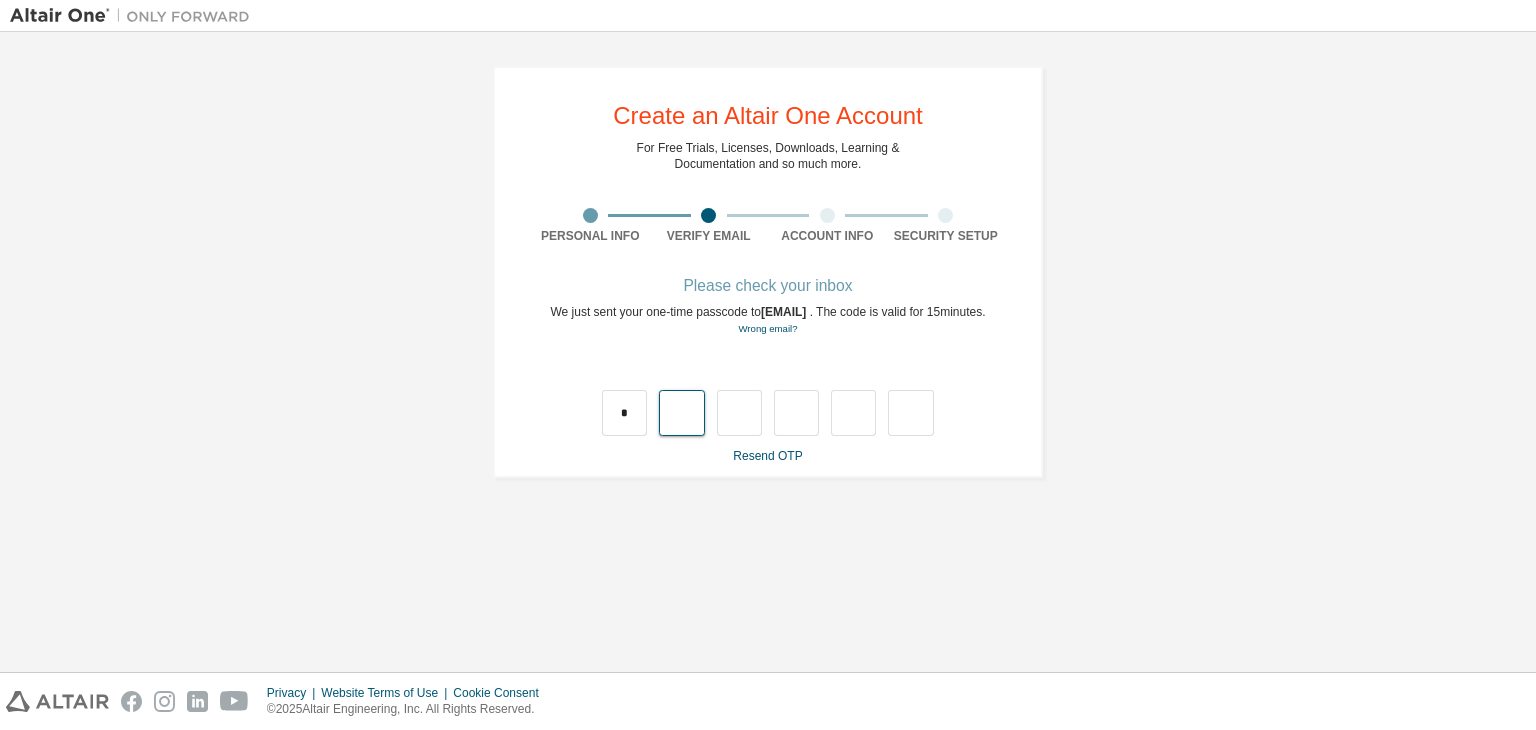 type on "*" 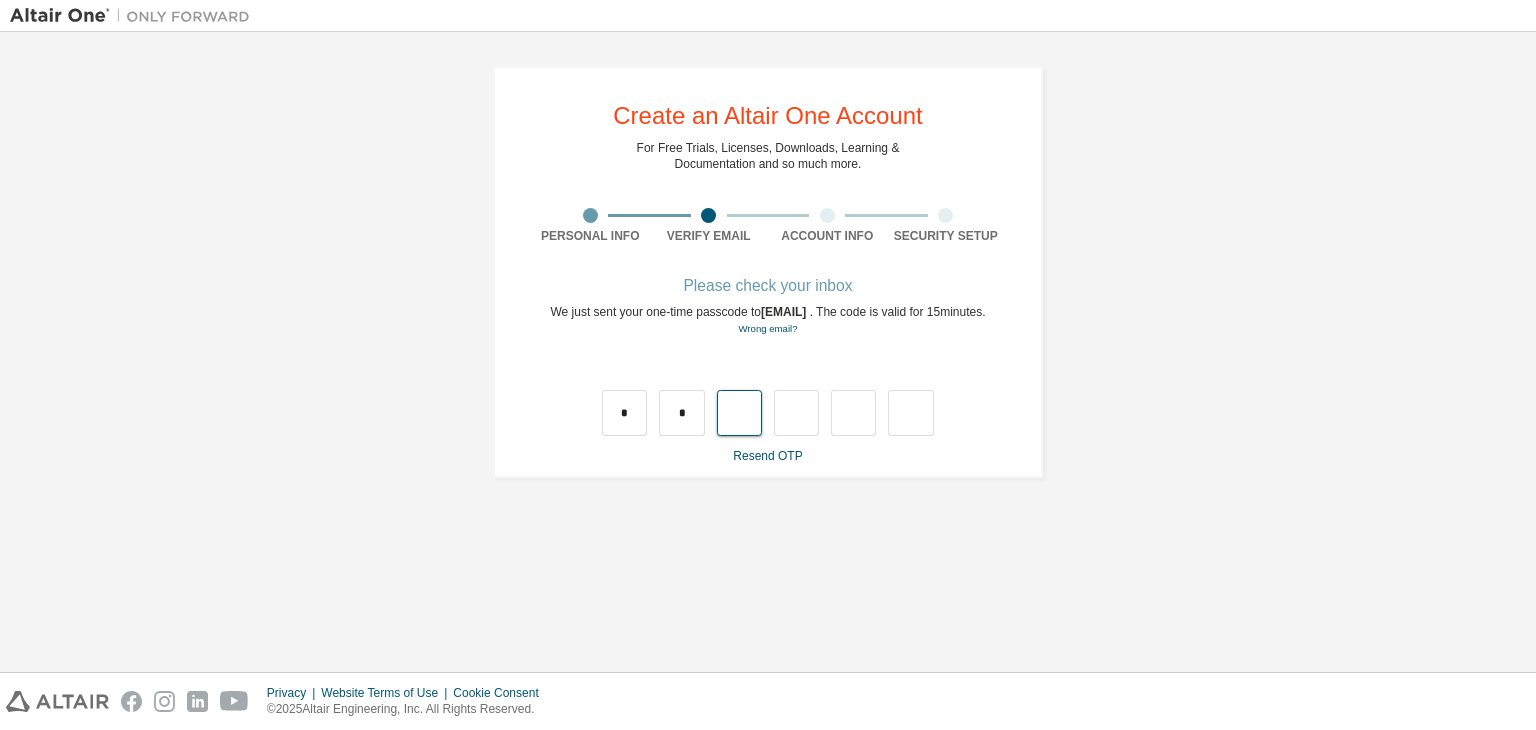 type on "*" 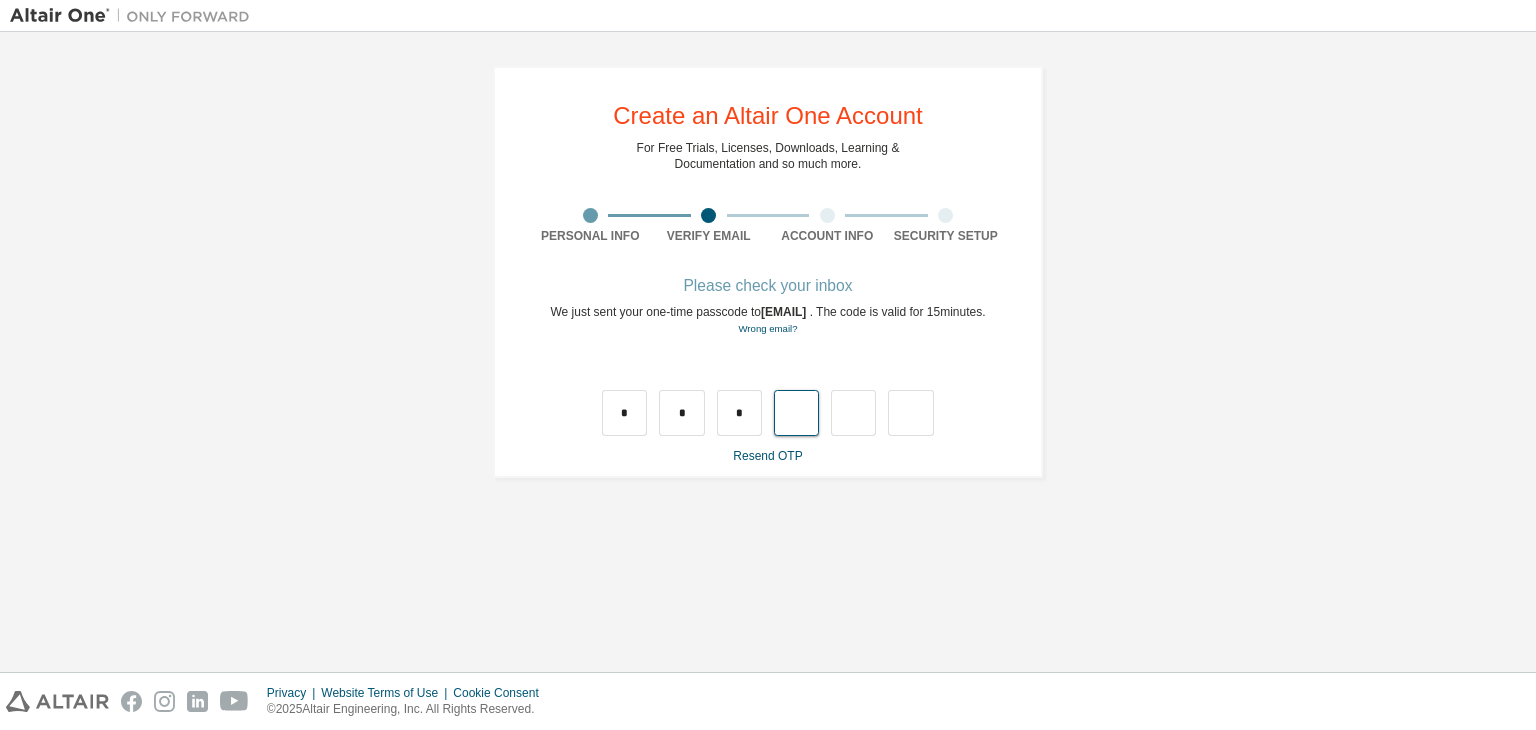 type on "*" 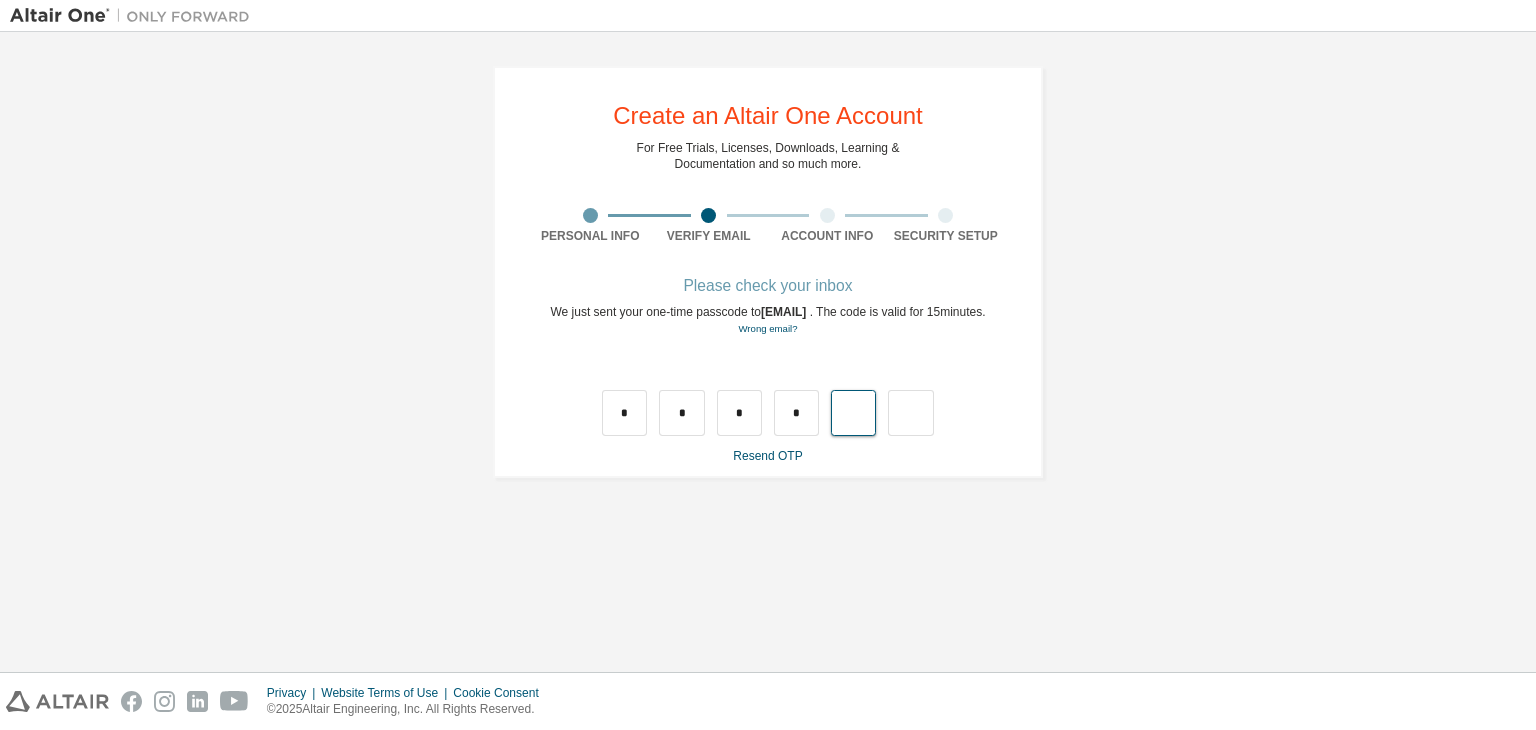 type on "*" 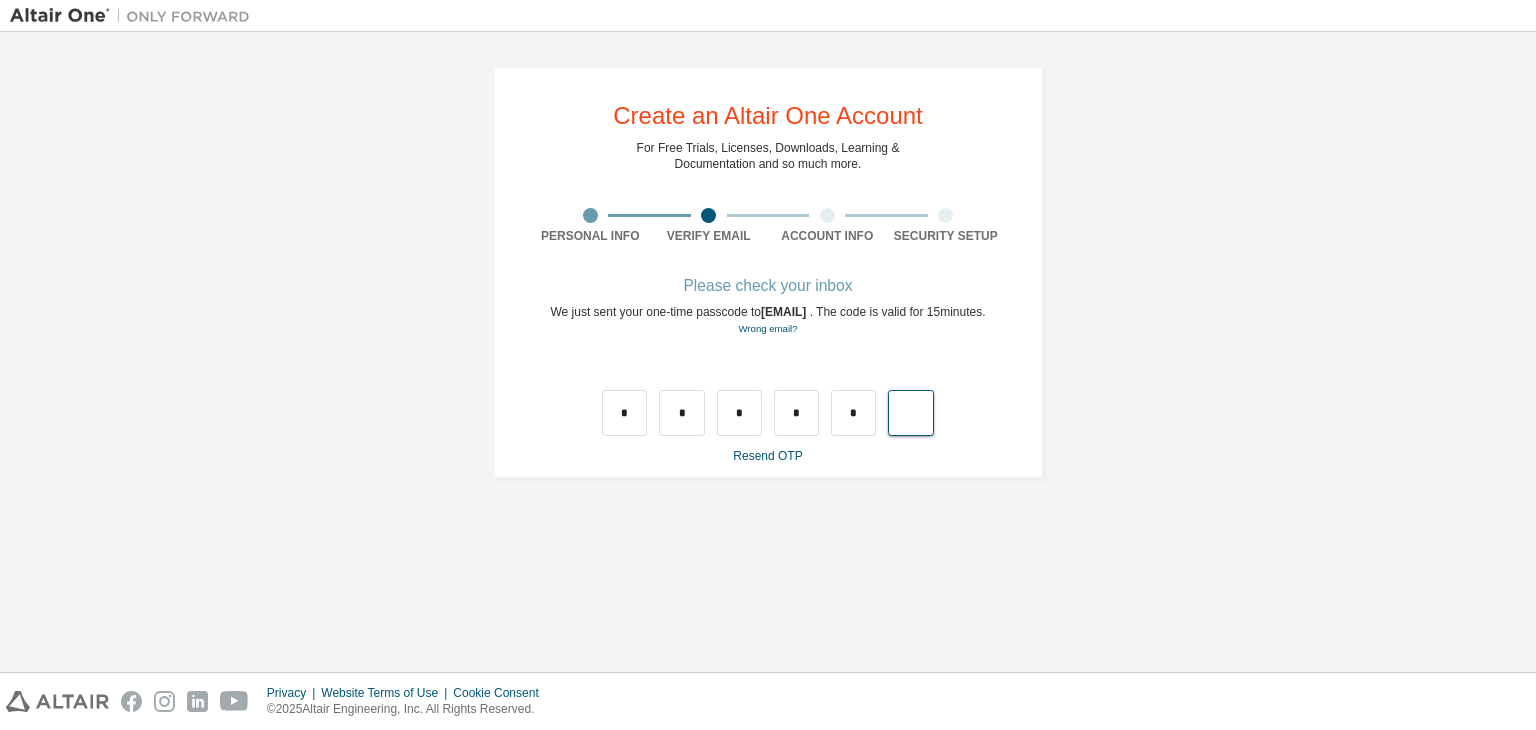 type on "*" 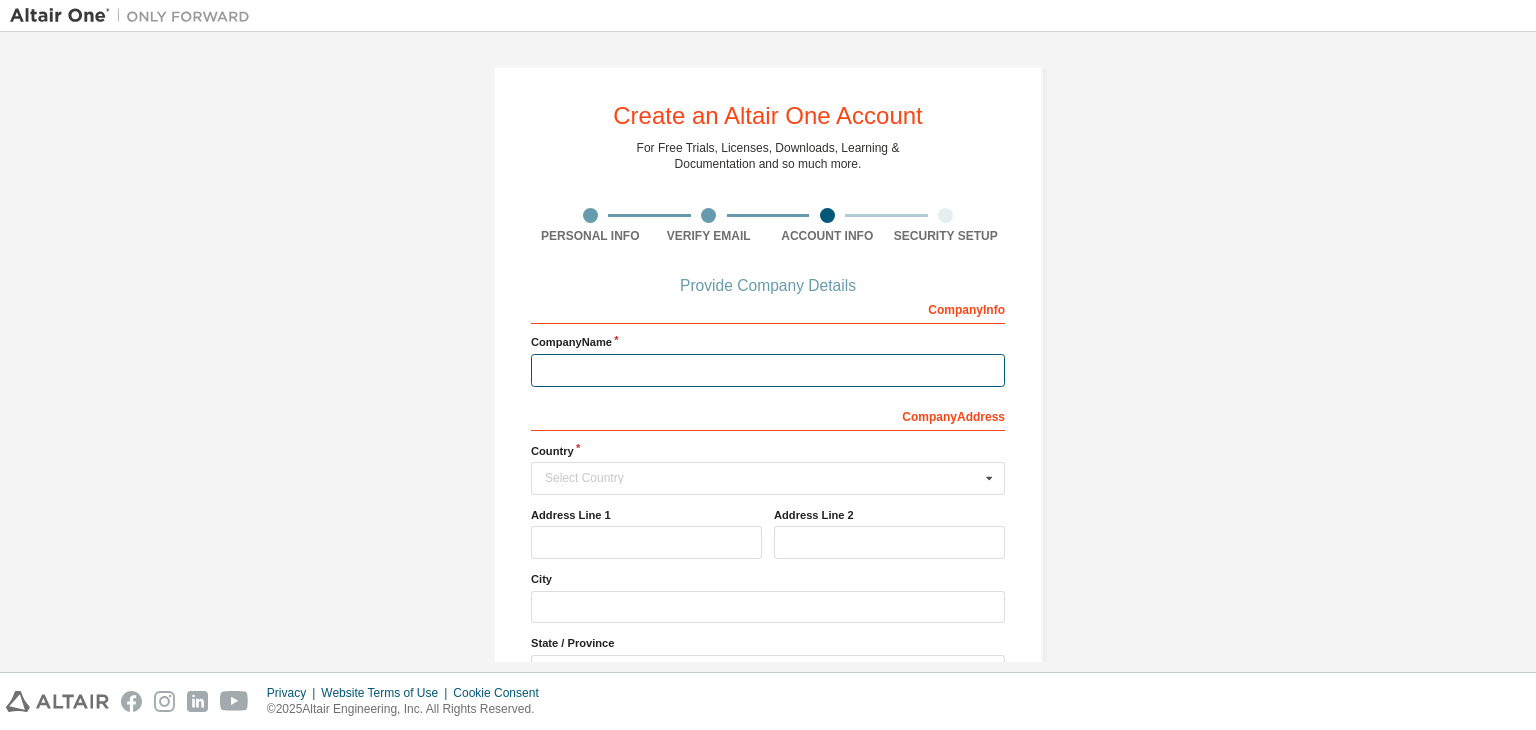 click at bounding box center [768, 370] 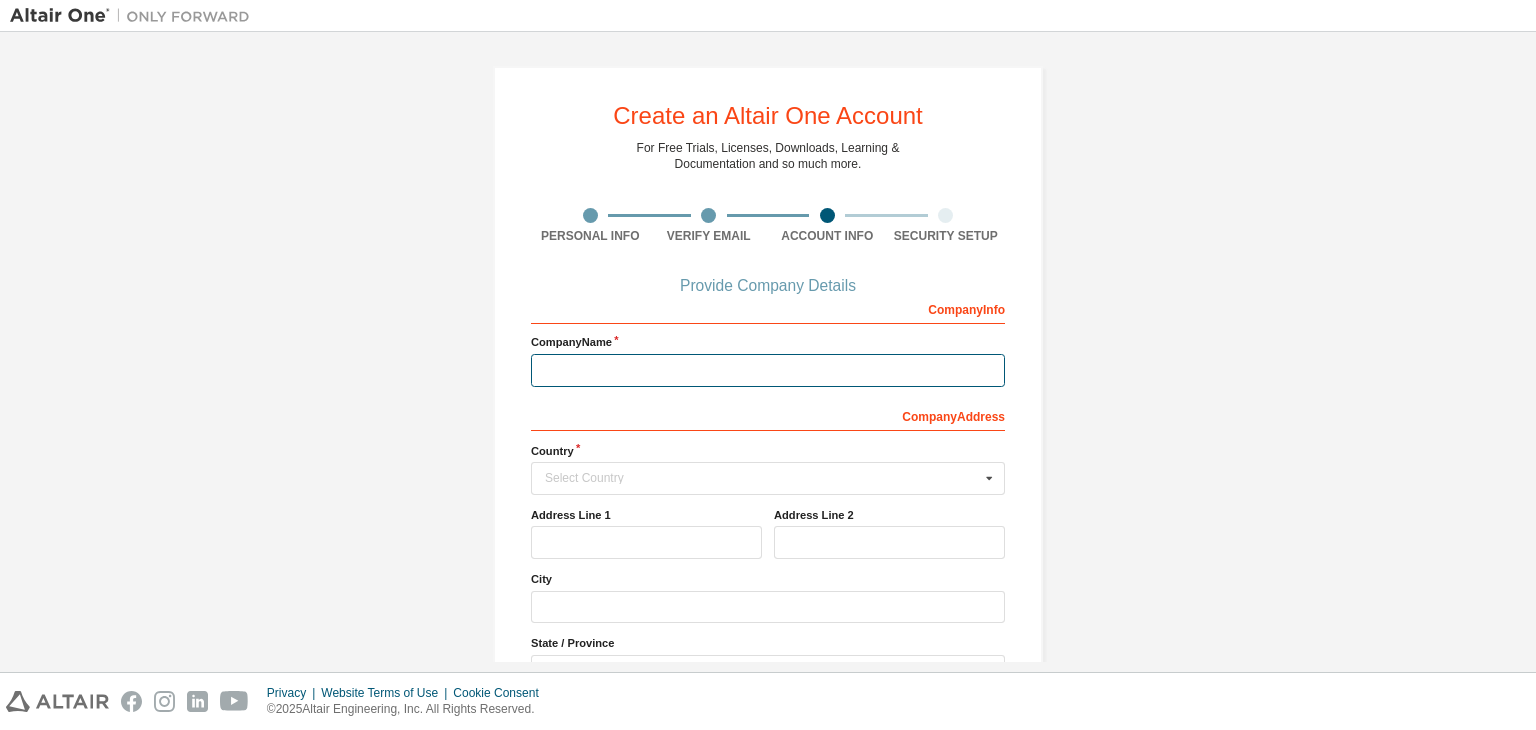type on "*" 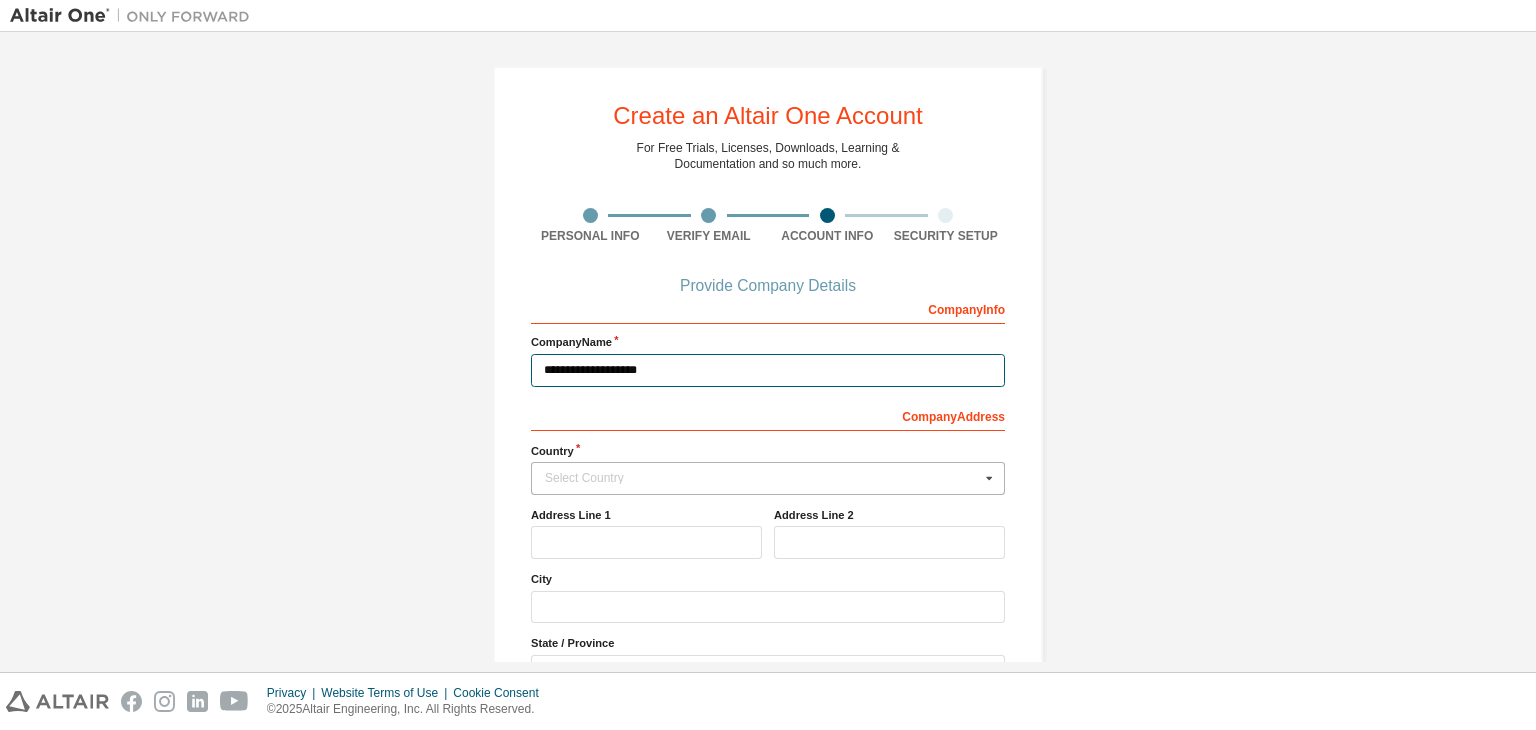 type on "**********" 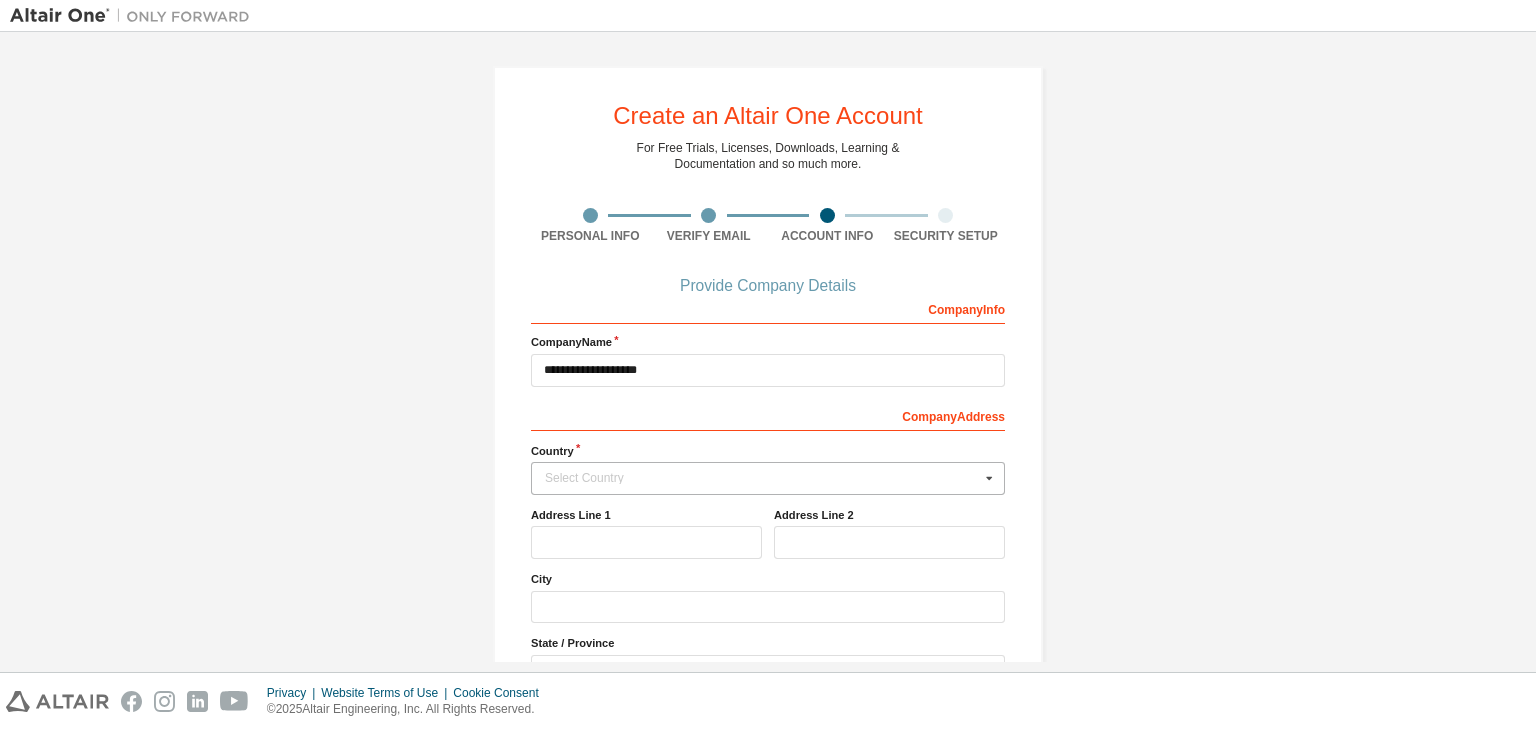 click on "Select Country" at bounding box center (762, 478) 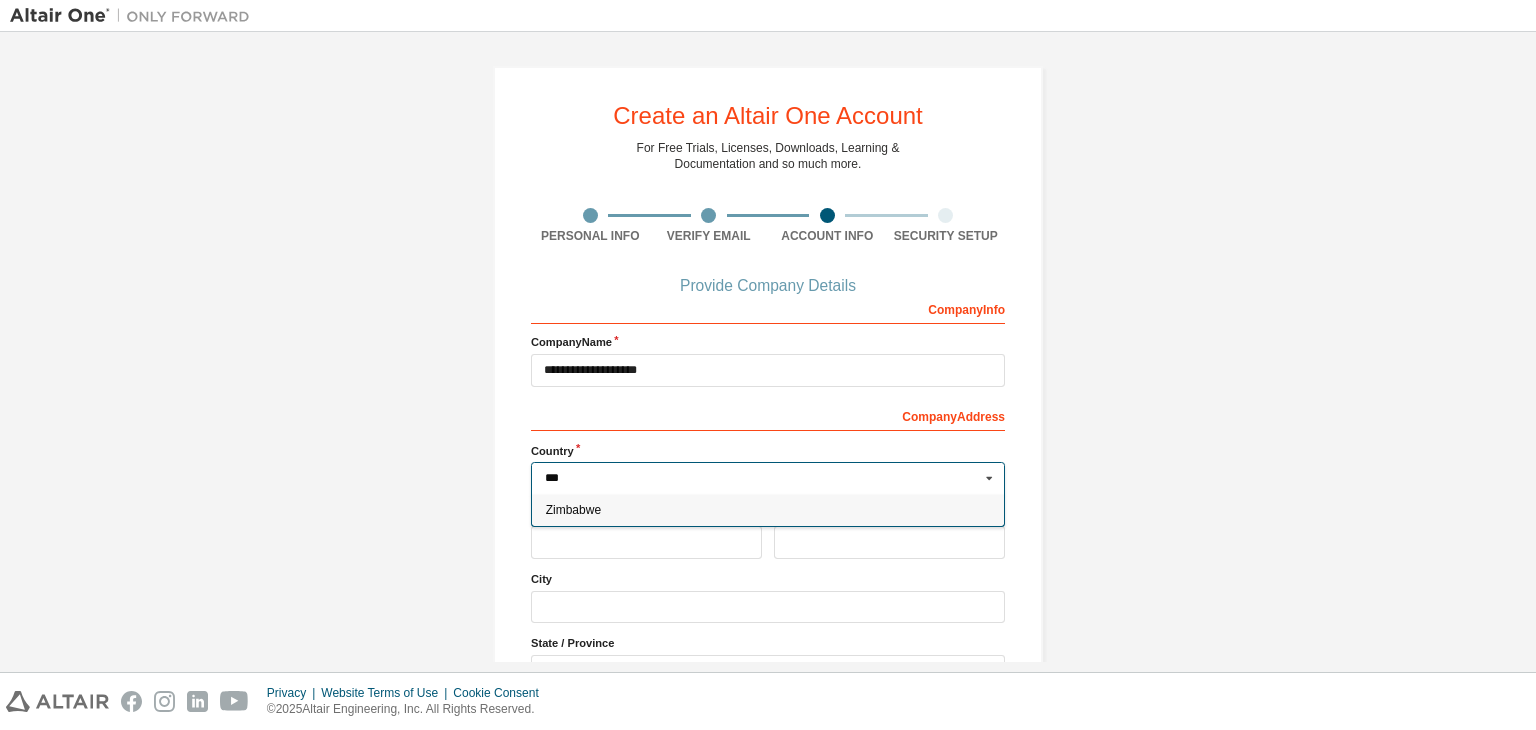 type on "***" 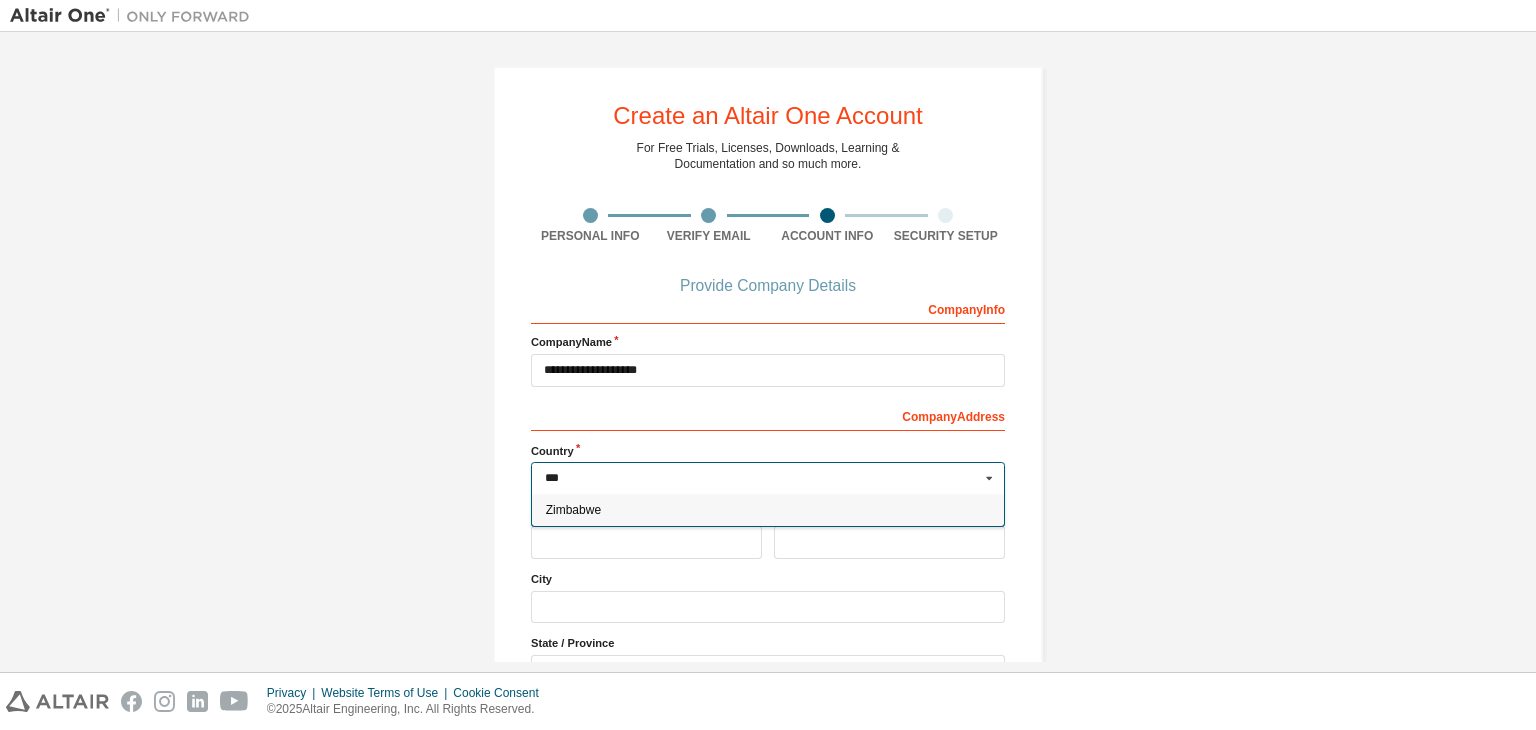 click on "Zimbabwe" at bounding box center [768, 510] 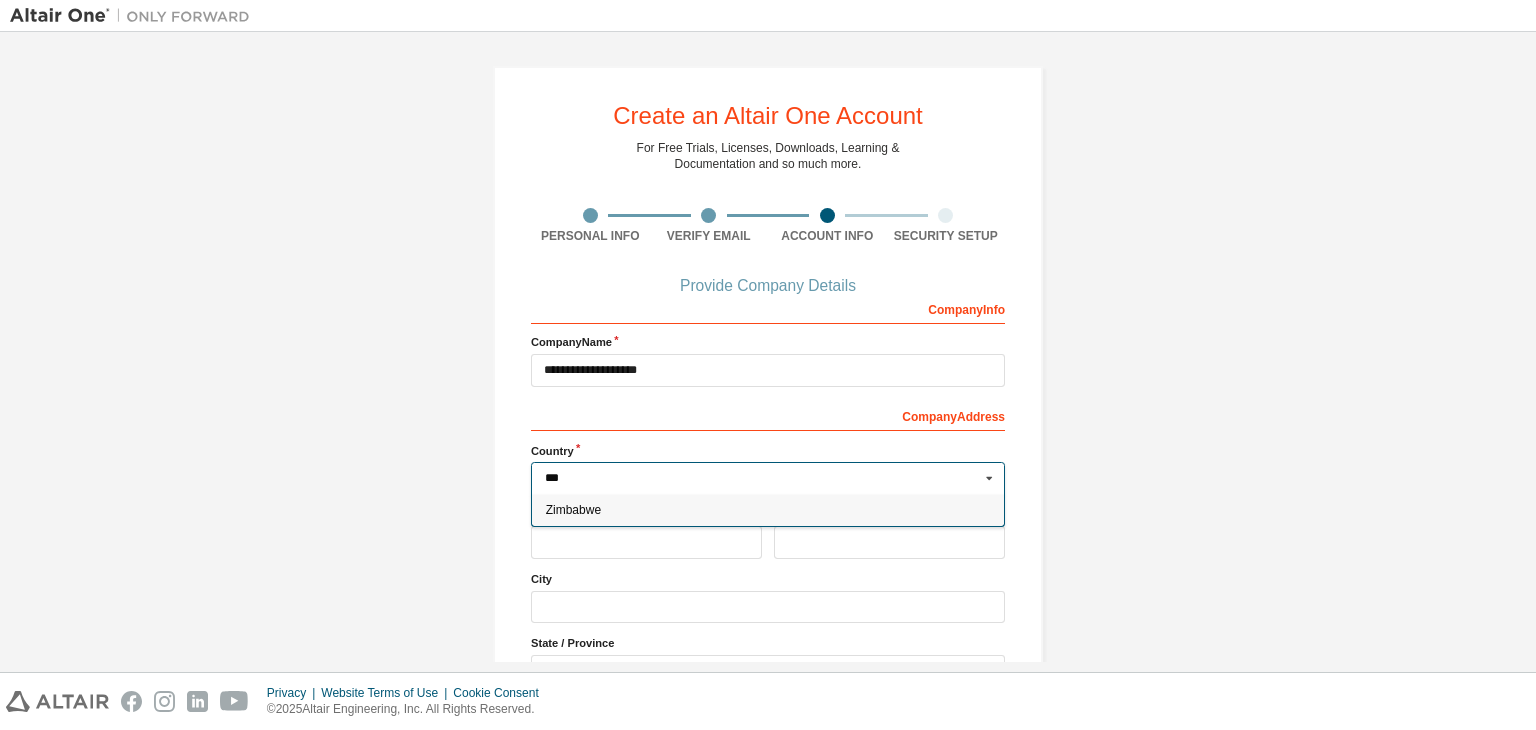 type on "***" 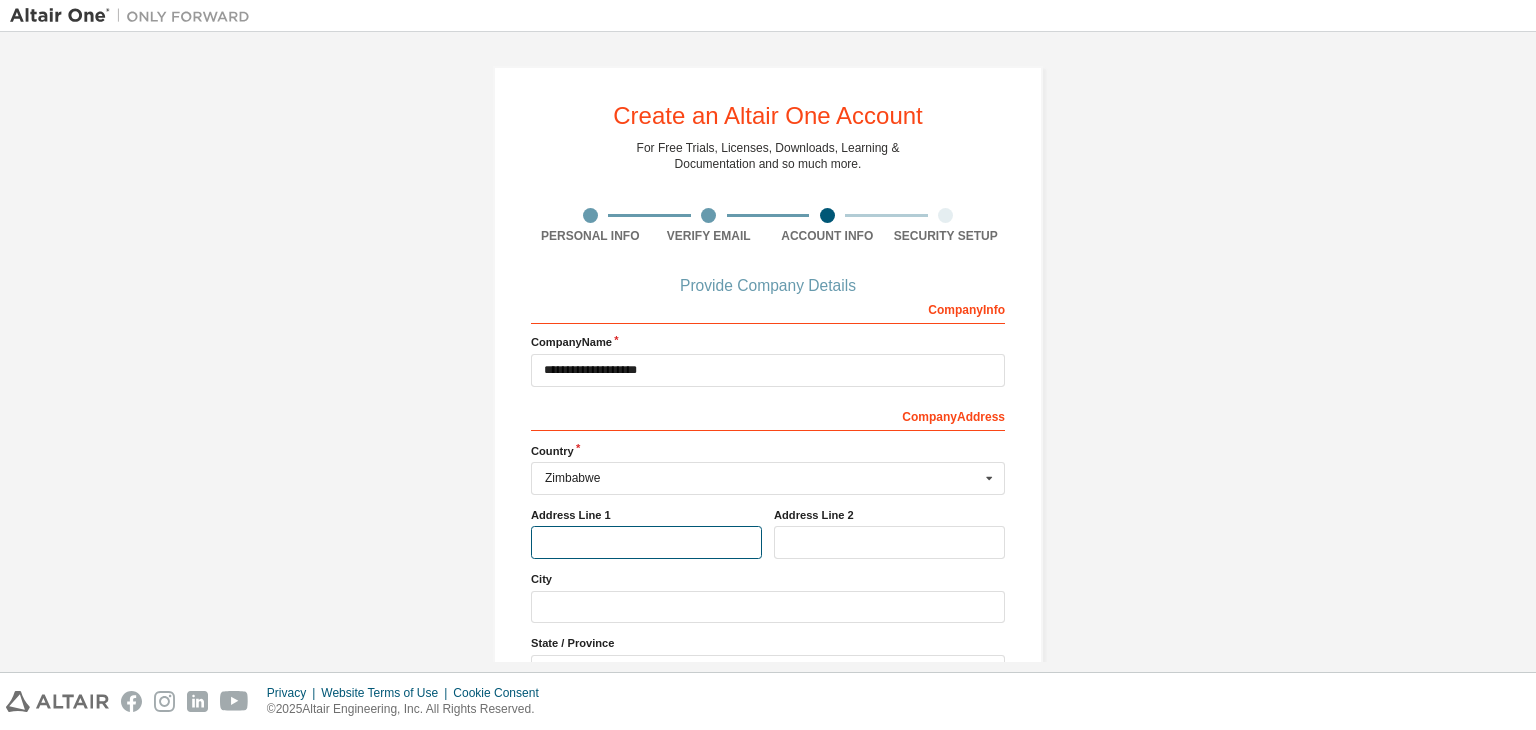 click at bounding box center (646, 542) 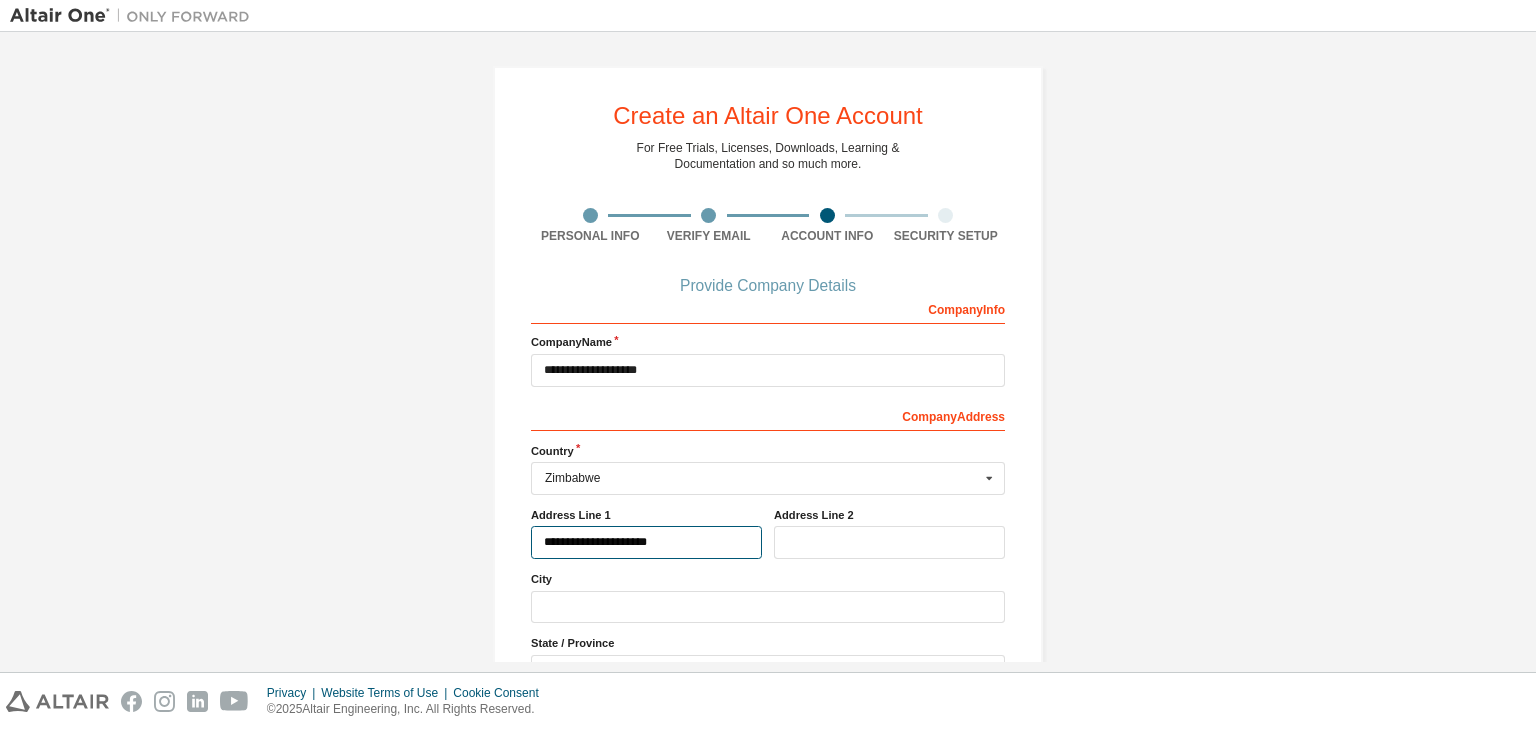 type on "**********" 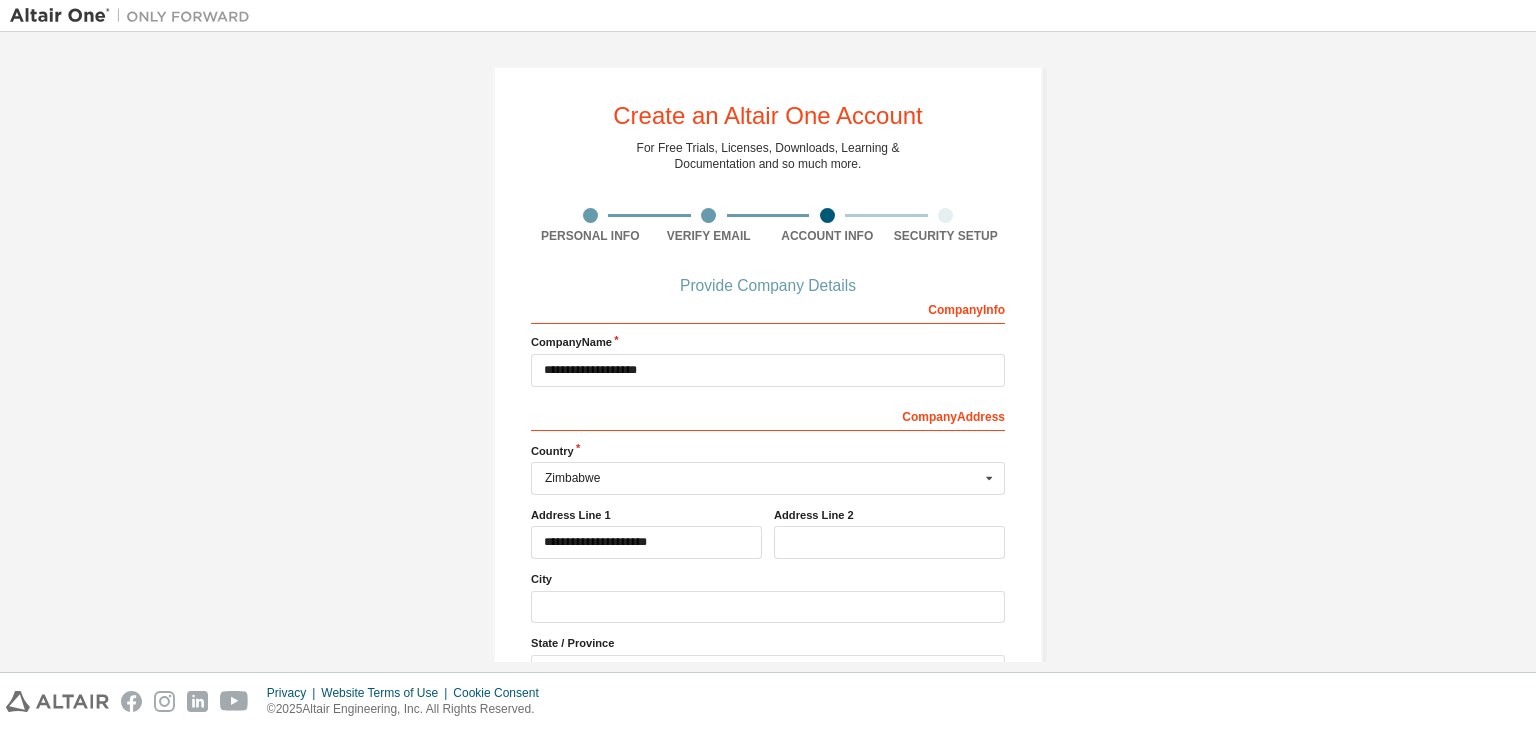 click at bounding box center [768, 607] 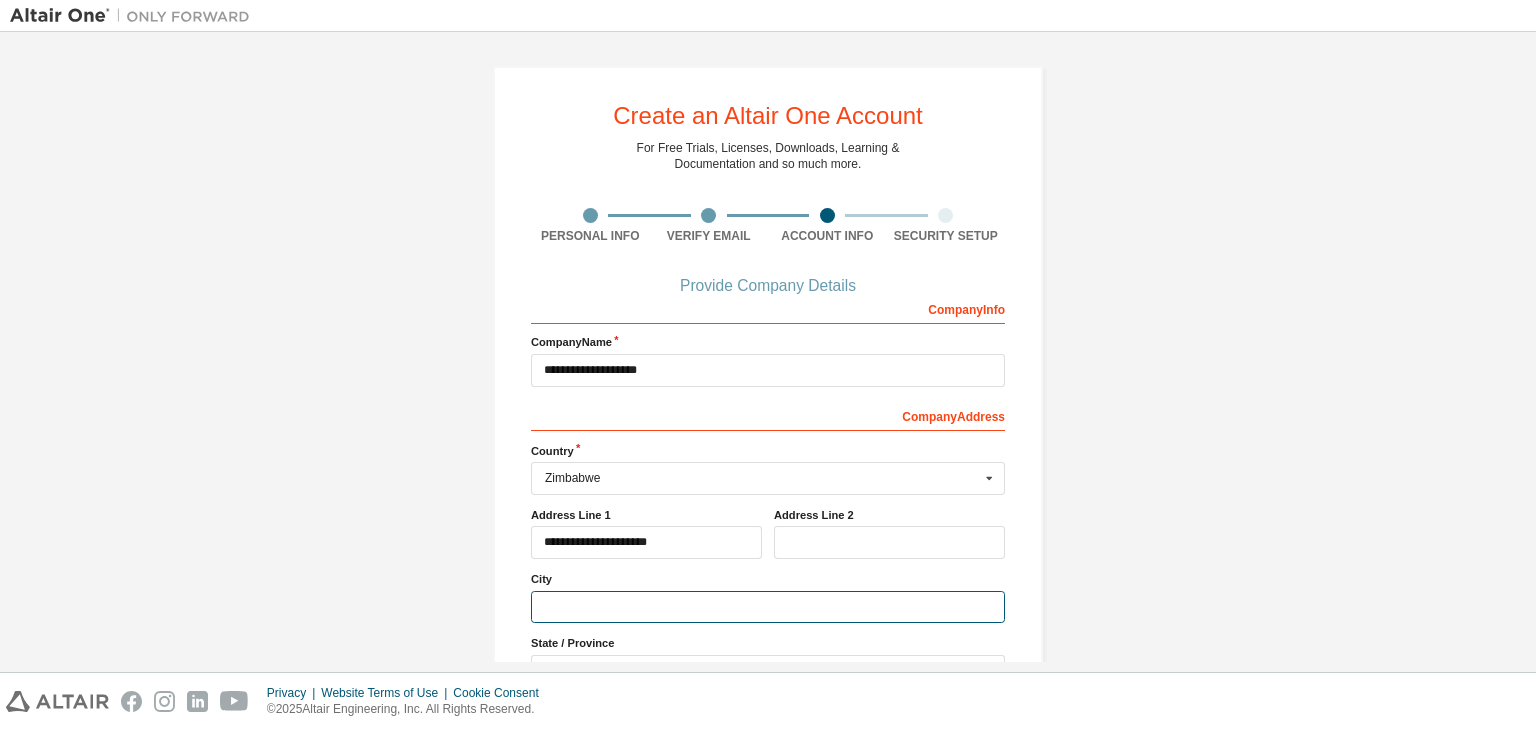 click at bounding box center [768, 607] 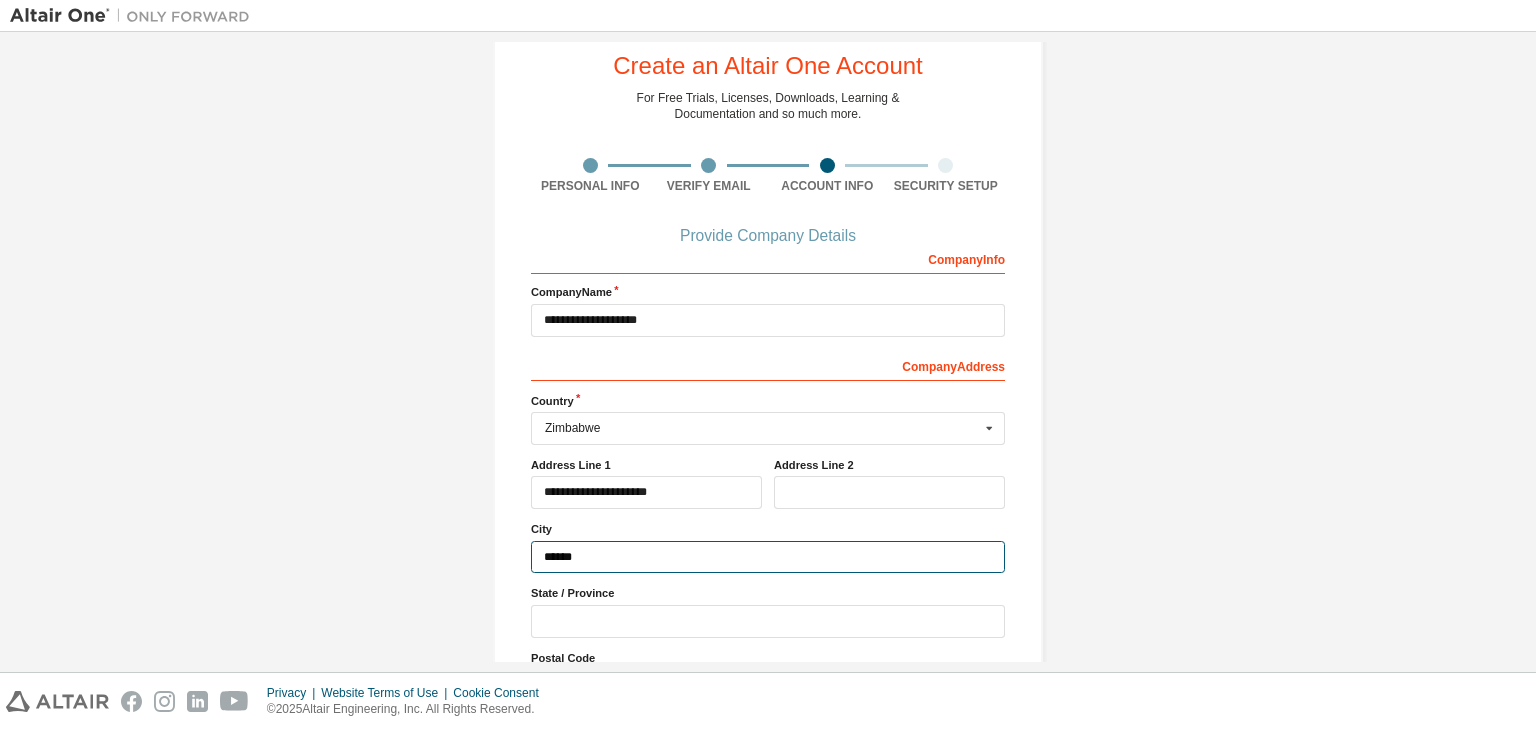 scroll, scrollTop: 90, scrollLeft: 0, axis: vertical 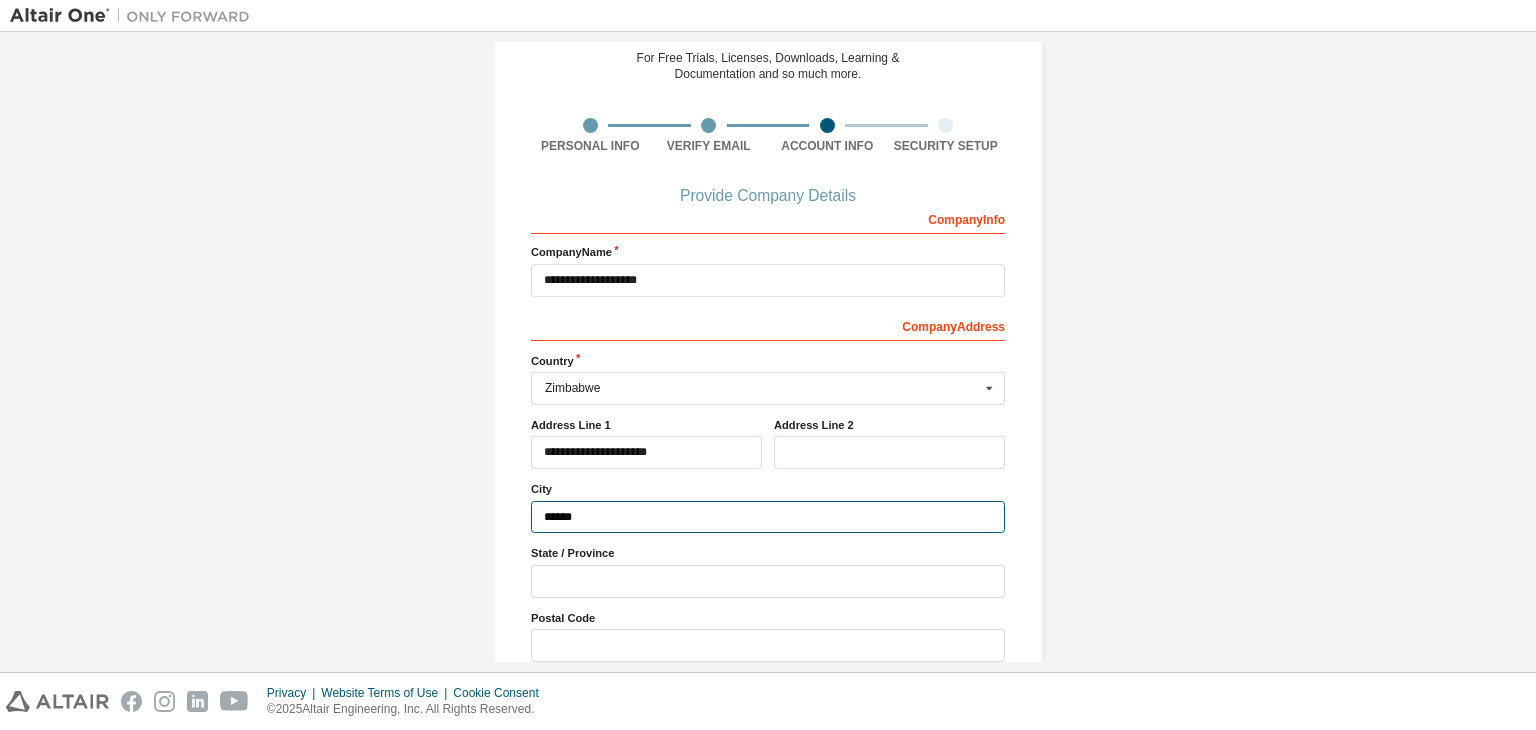 type on "******" 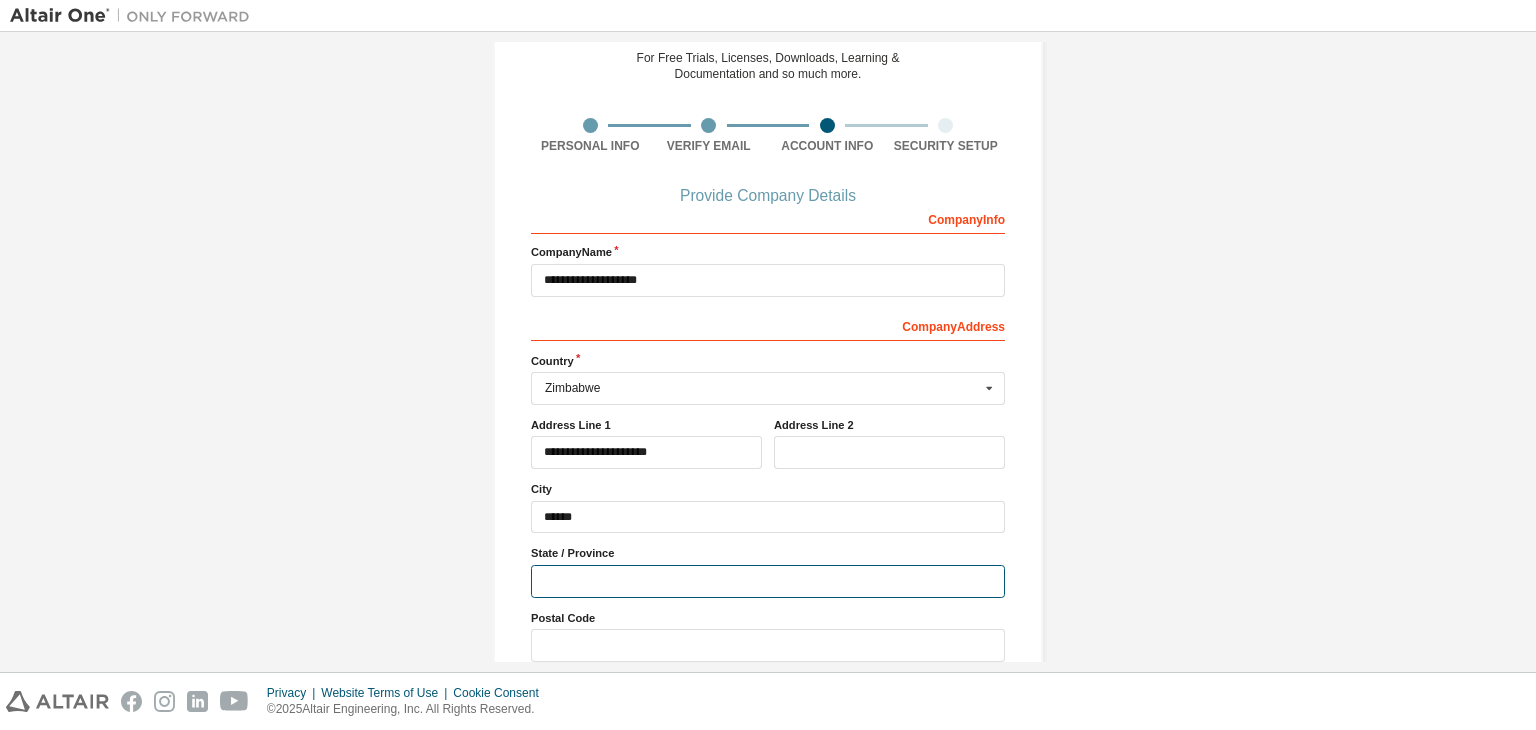 click at bounding box center [768, 581] 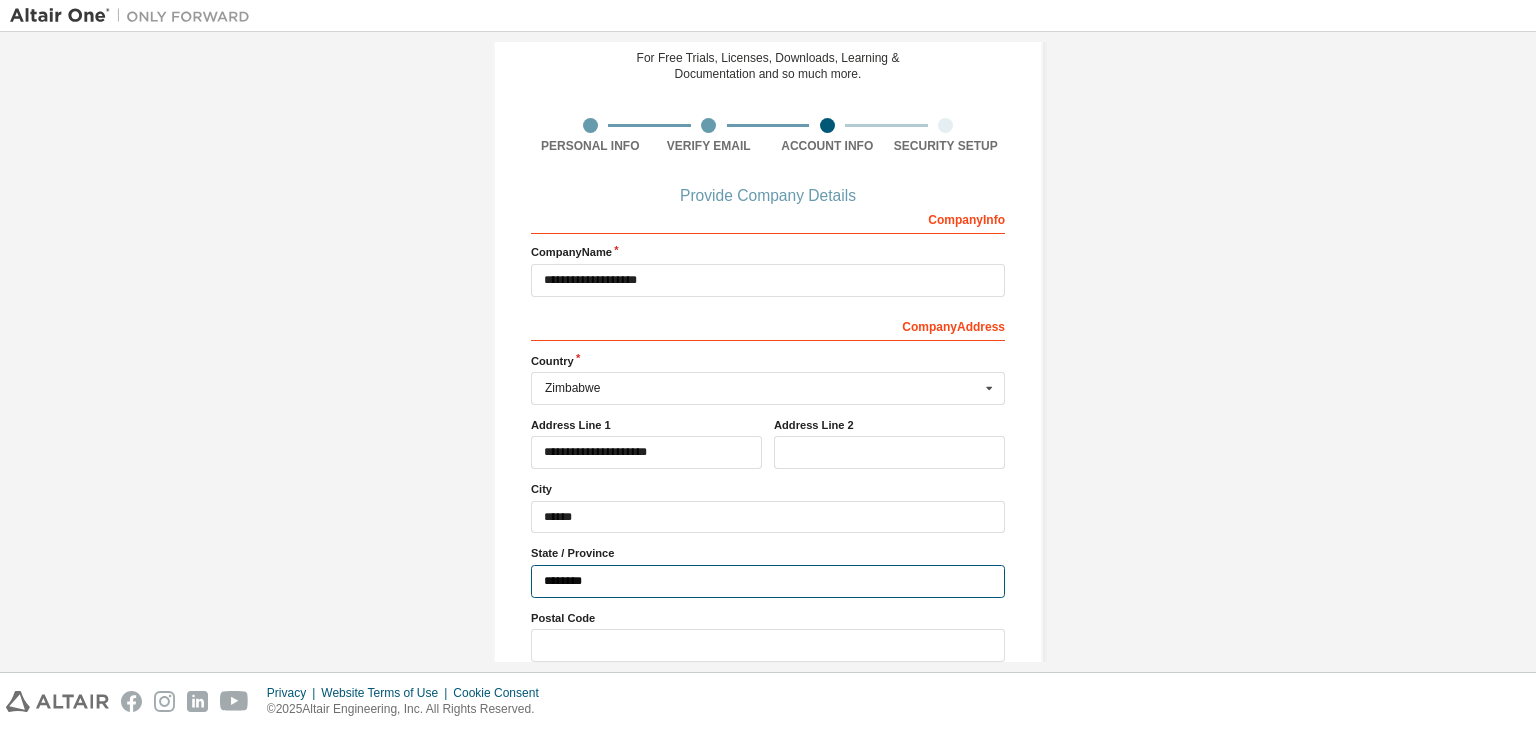 type on "********" 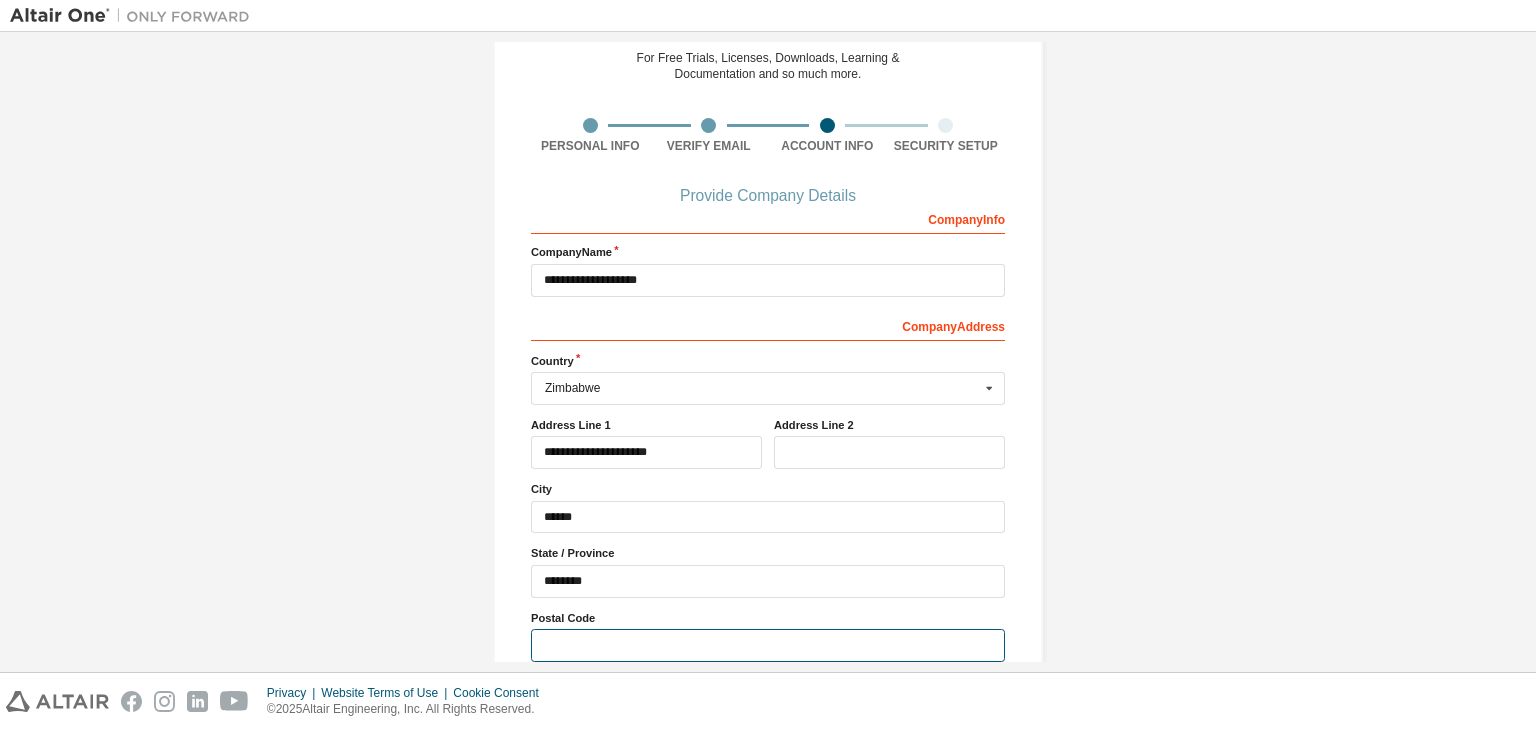 click at bounding box center (768, 645) 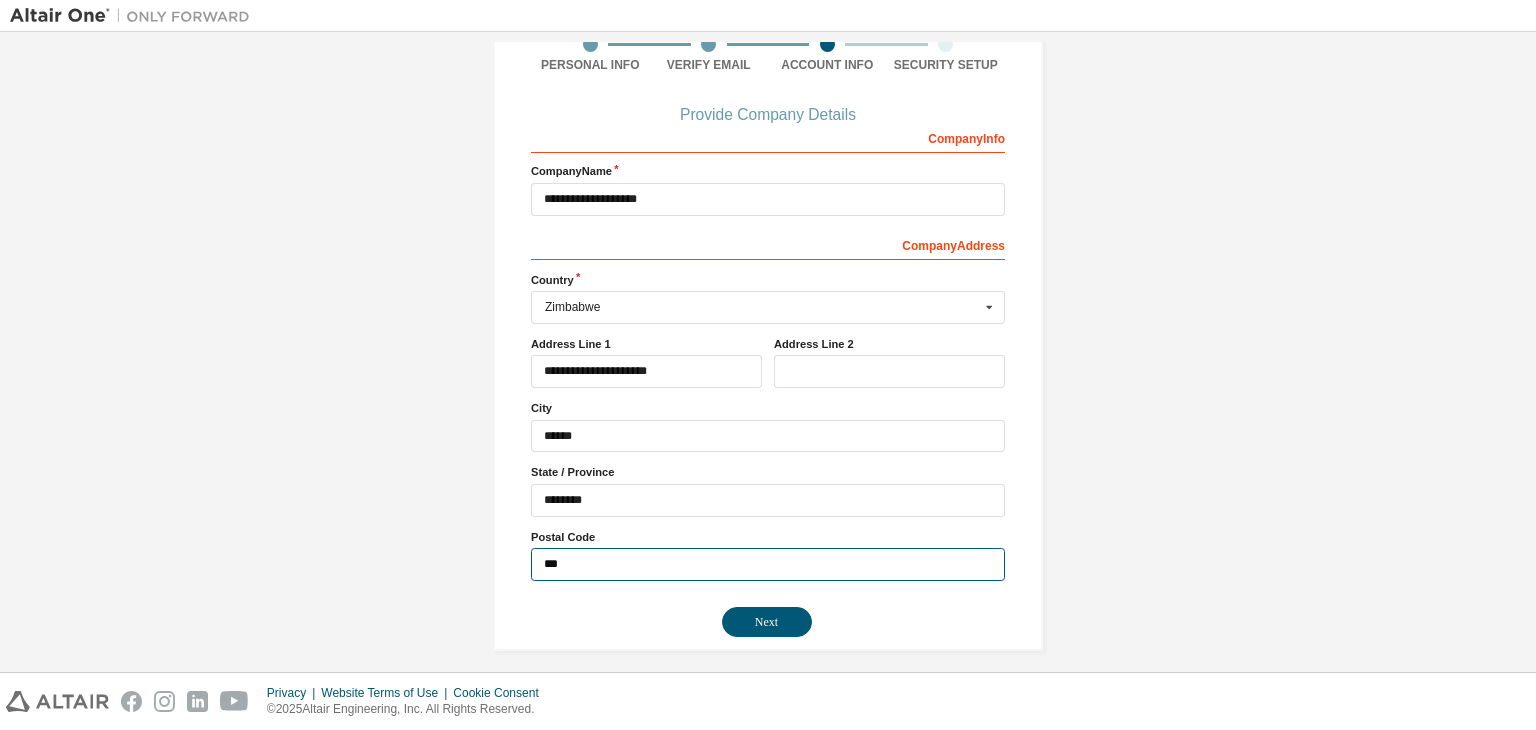 scroll, scrollTop: 178, scrollLeft: 0, axis: vertical 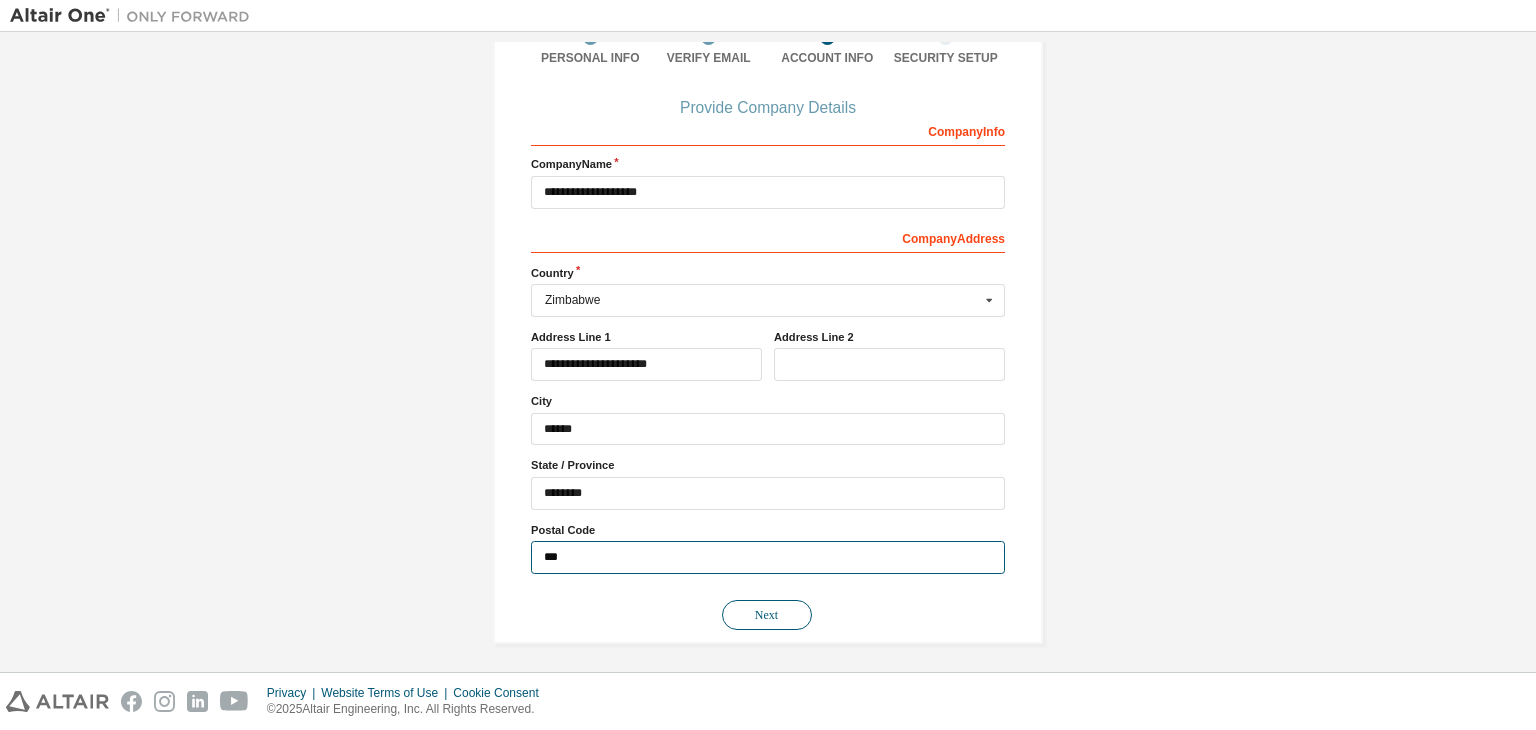 type on "***" 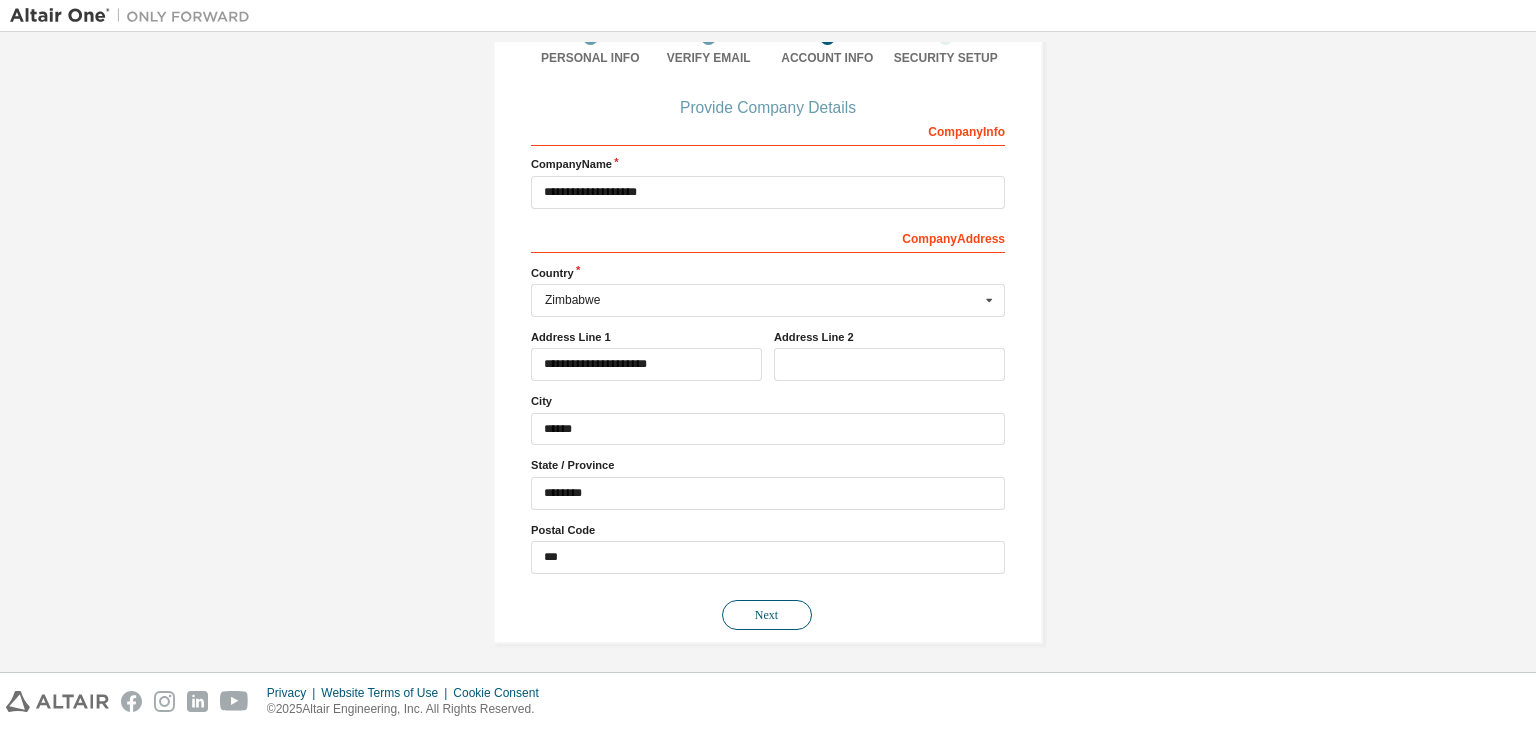 click on "Next" at bounding box center [767, 615] 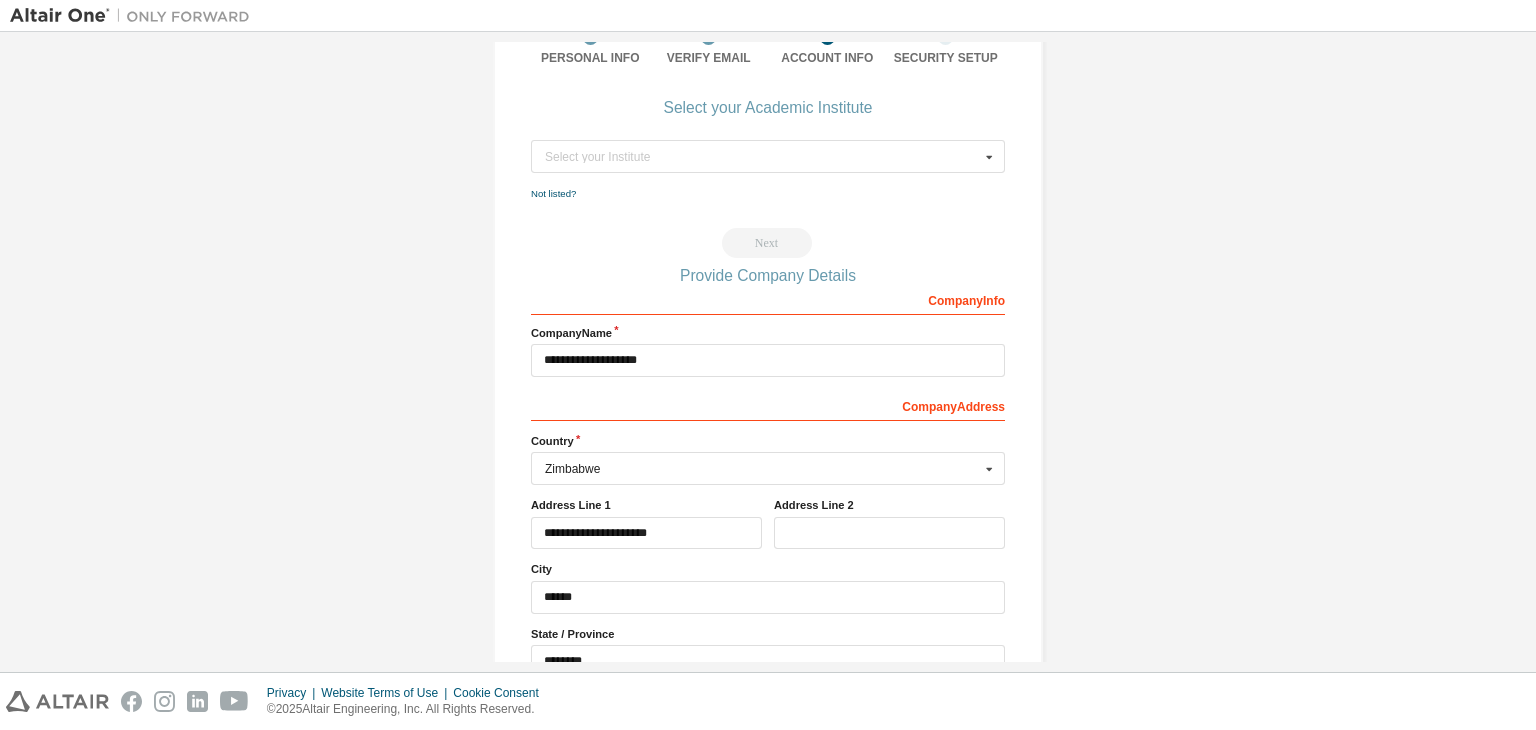 scroll, scrollTop: 0, scrollLeft: 0, axis: both 